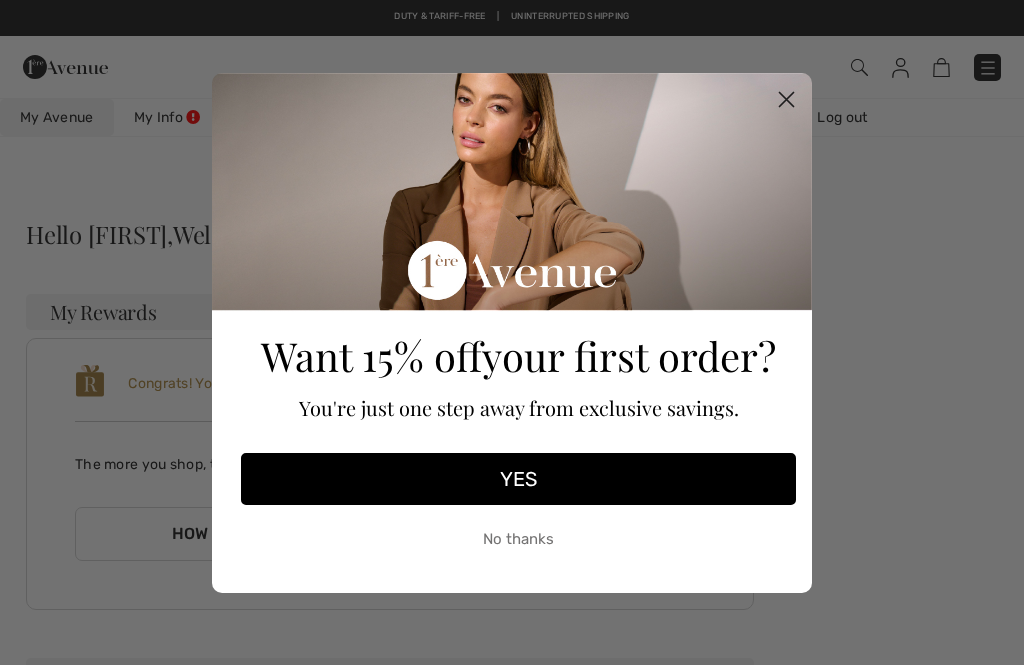 scroll, scrollTop: 0, scrollLeft: 0, axis: both 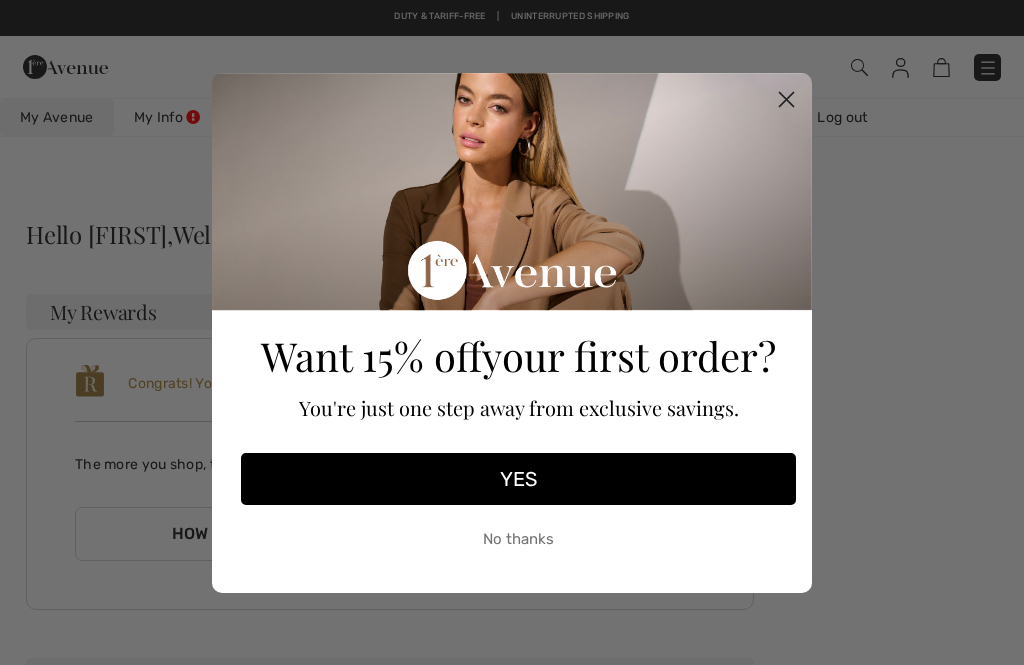 click on "Close dialog" 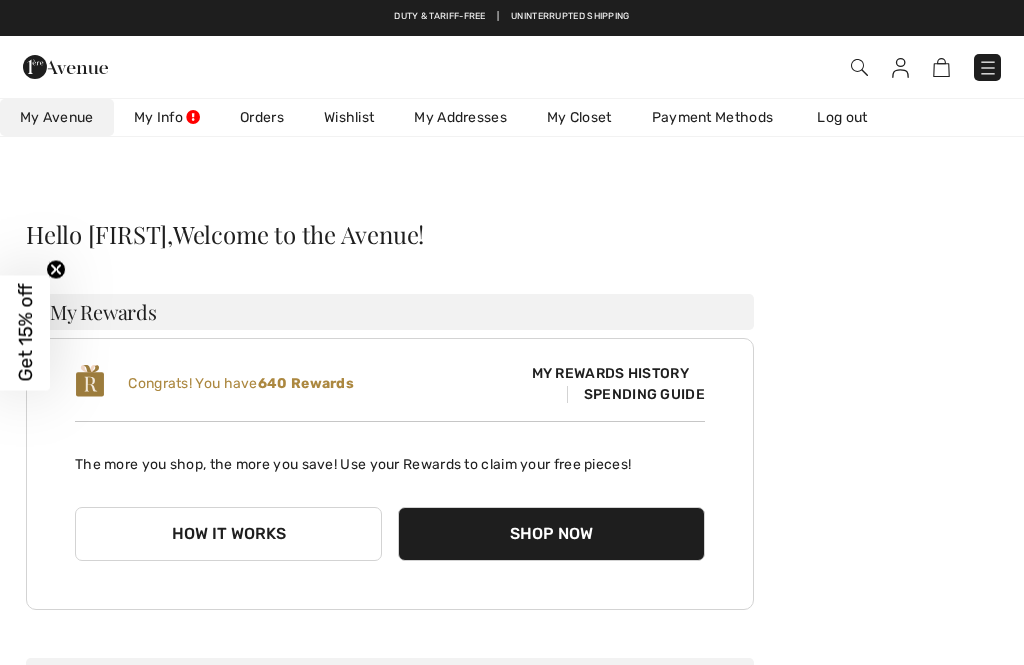 click on "Wishlist" at bounding box center [349, 117] 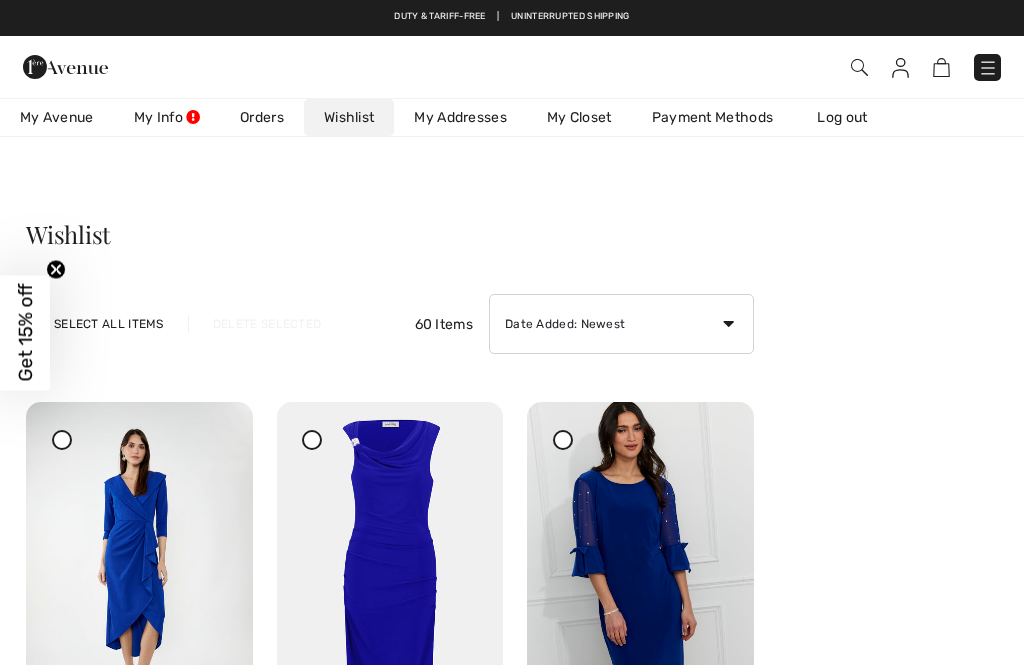 click at bounding box center [988, 68] 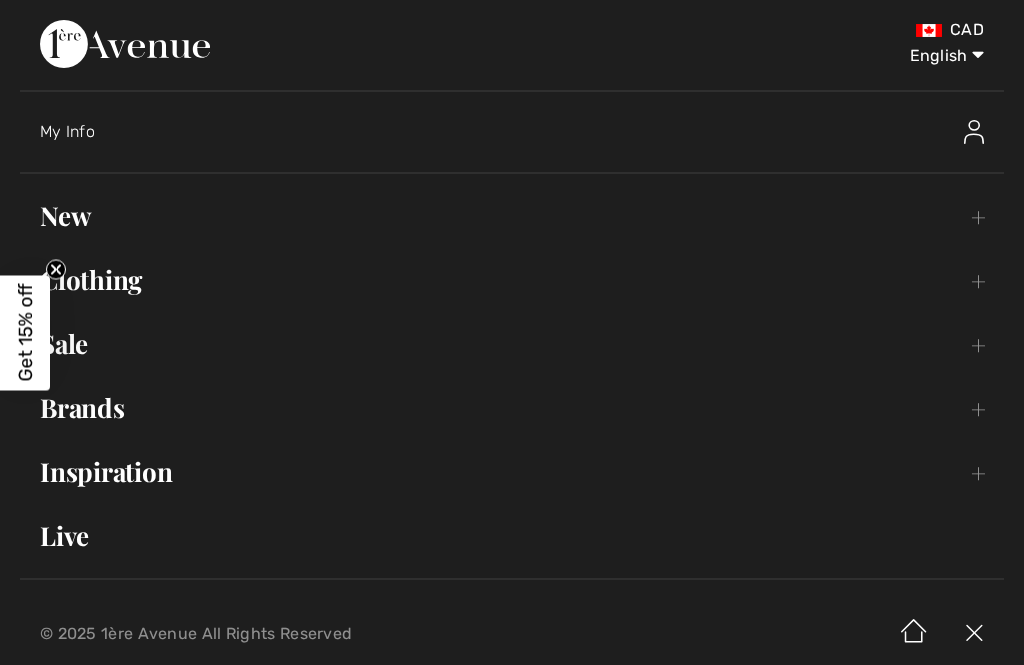 click on "New Toggle submenu" at bounding box center [512, 216] 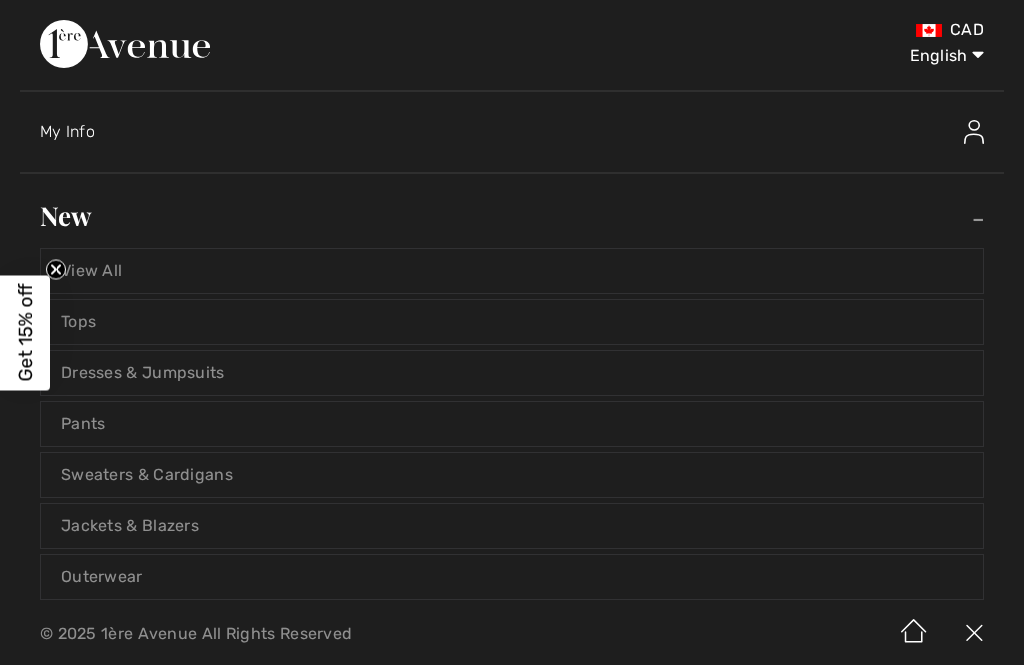click on "Dresses & Jumpsuits" at bounding box center [512, 373] 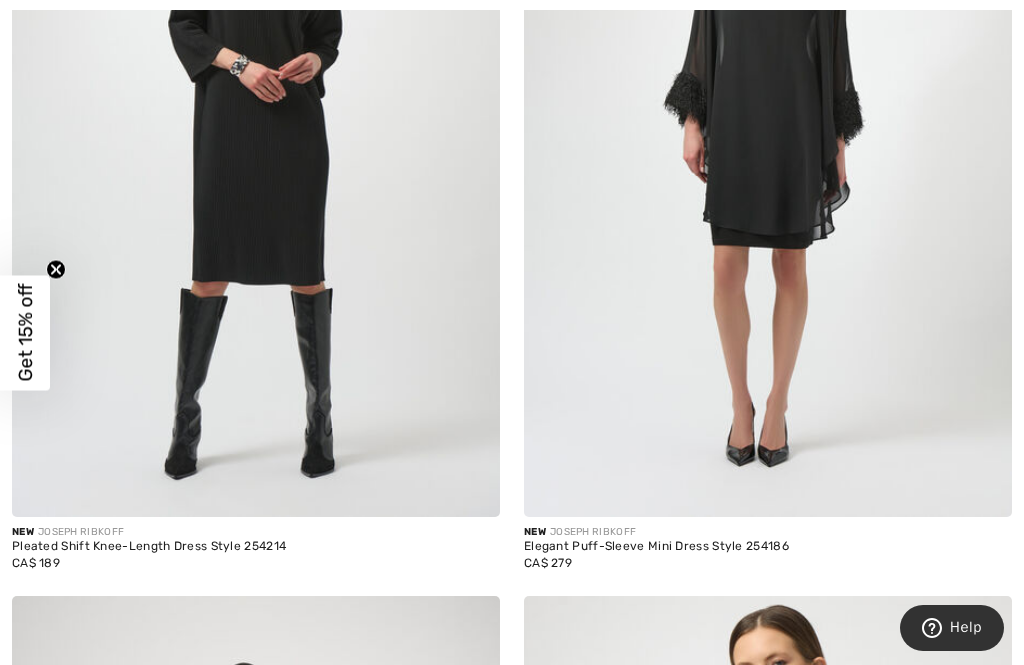 scroll, scrollTop: 465, scrollLeft: 0, axis: vertical 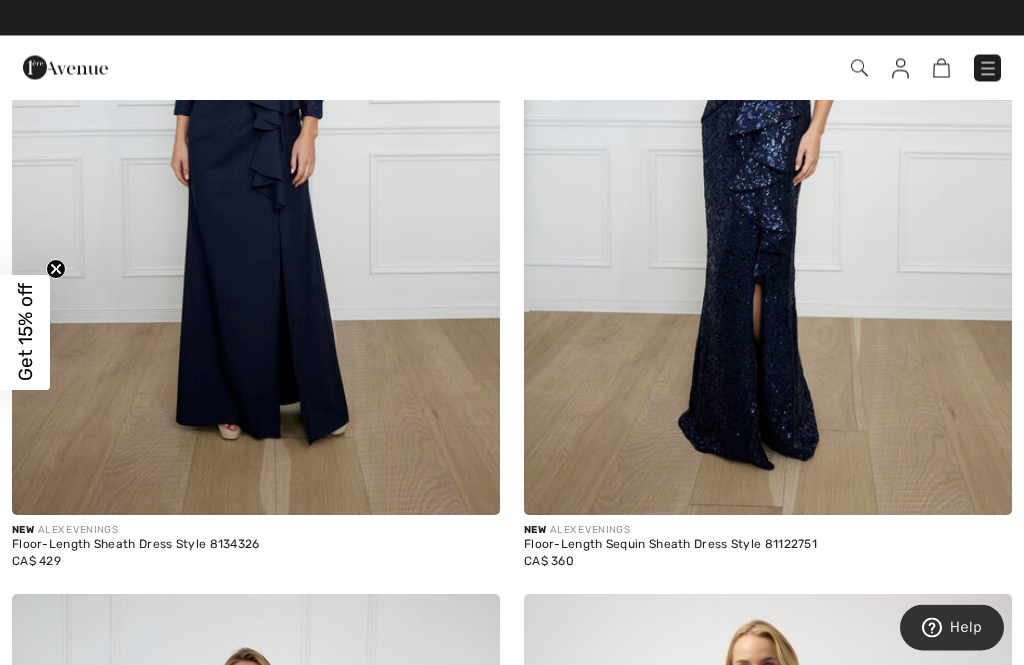 click at bounding box center [256, 150] 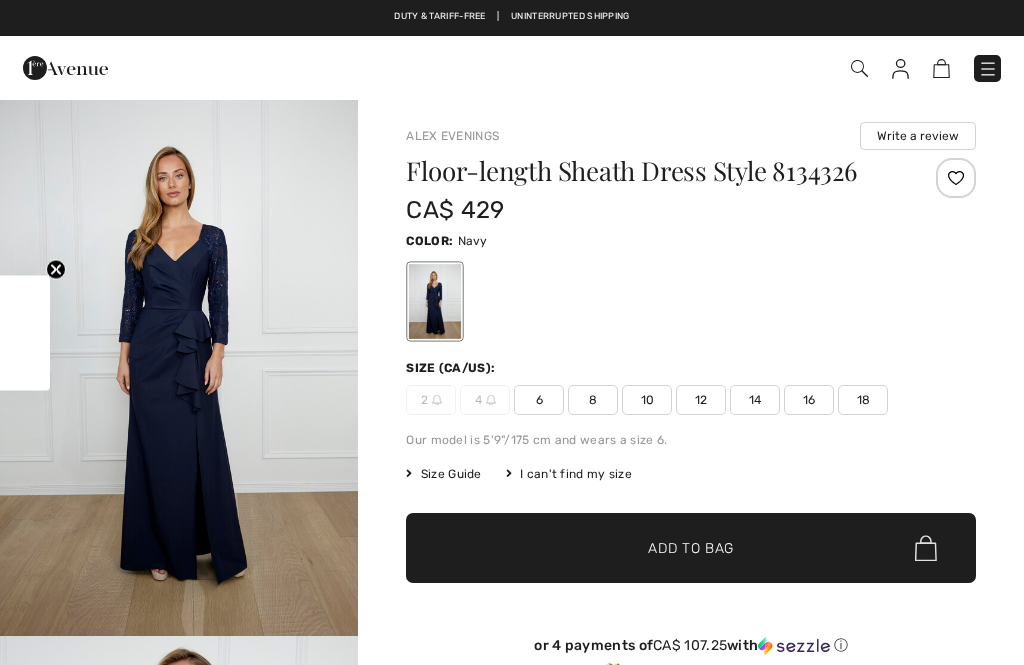 scroll, scrollTop: 0, scrollLeft: 0, axis: both 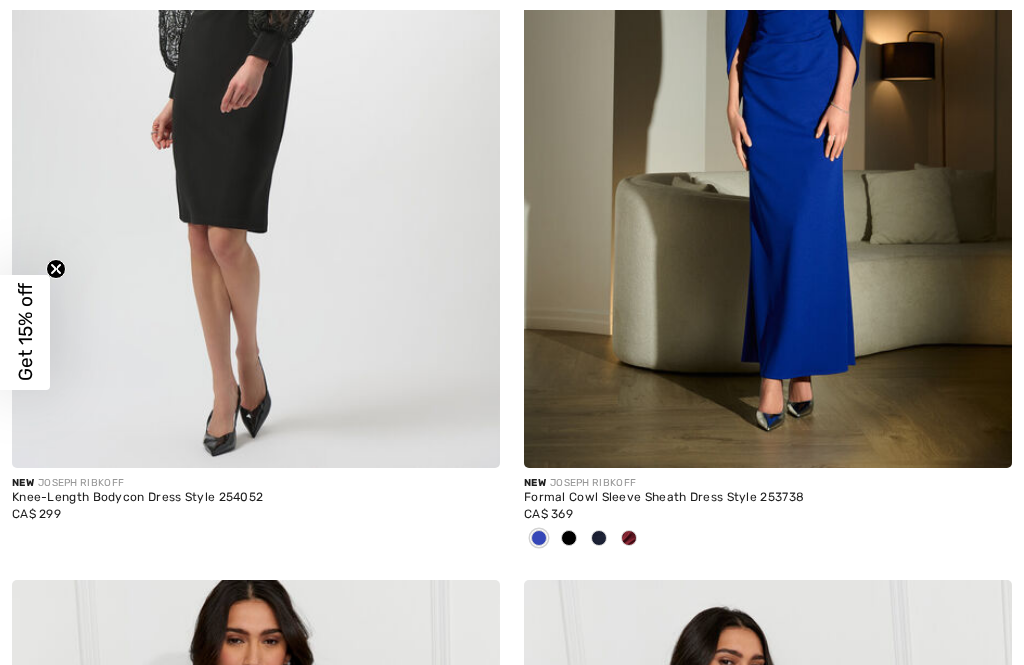 checkbox on "true" 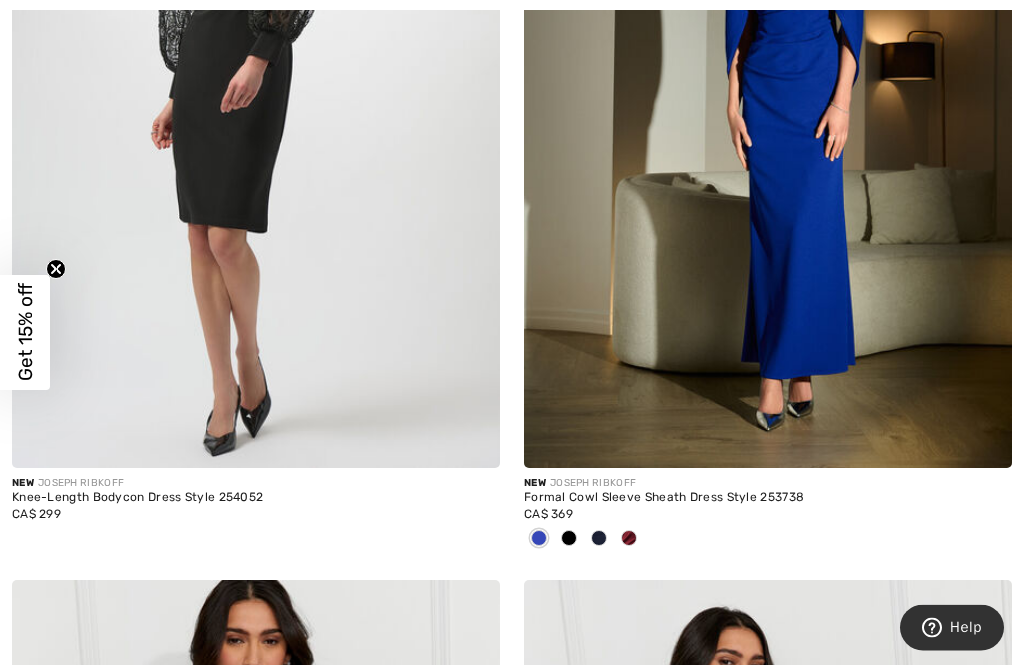 scroll, scrollTop: 7507, scrollLeft: 0, axis: vertical 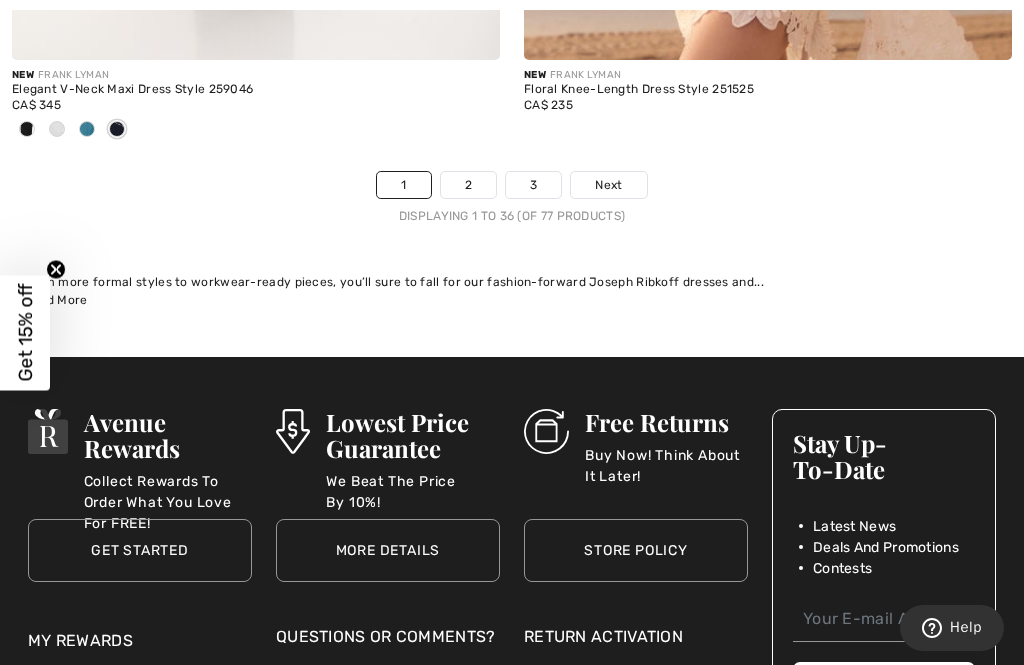 click on "Next" at bounding box center (608, 185) 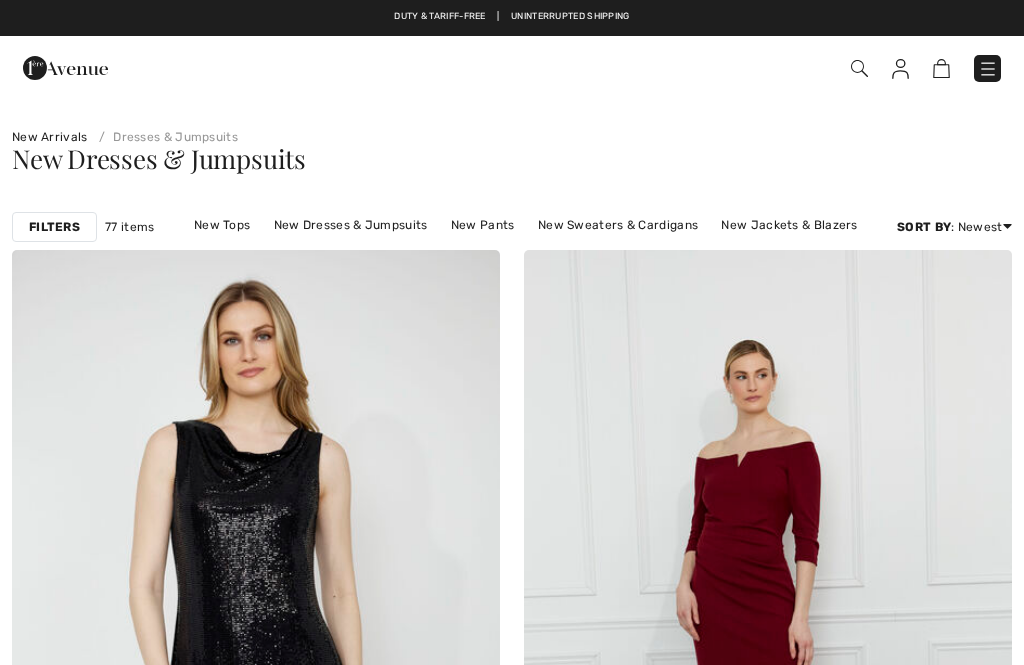 checkbox on "true" 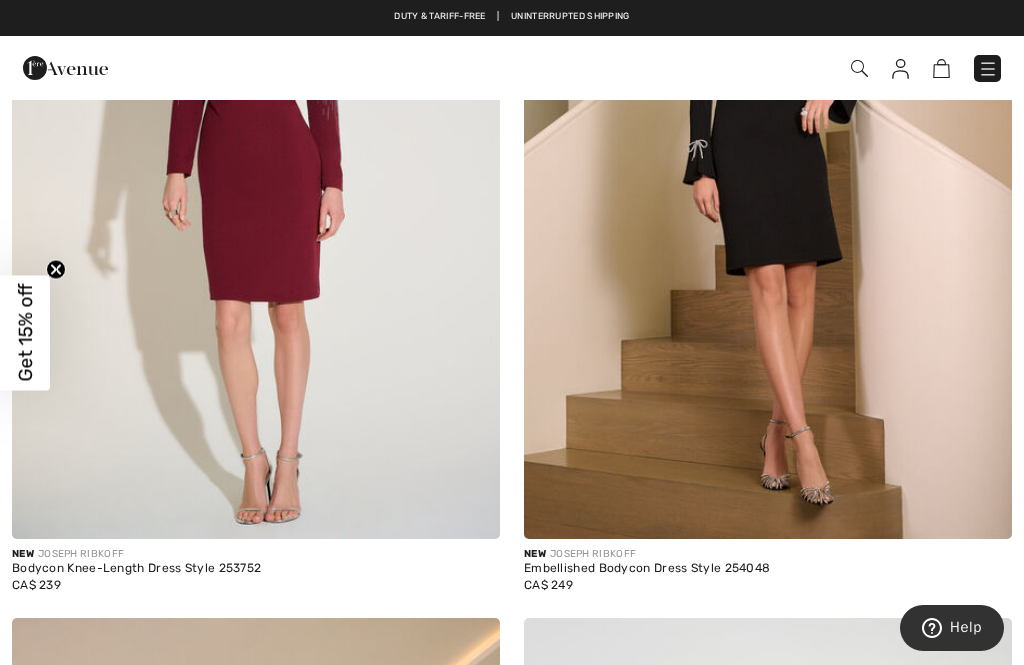 scroll, scrollTop: 1472, scrollLeft: 0, axis: vertical 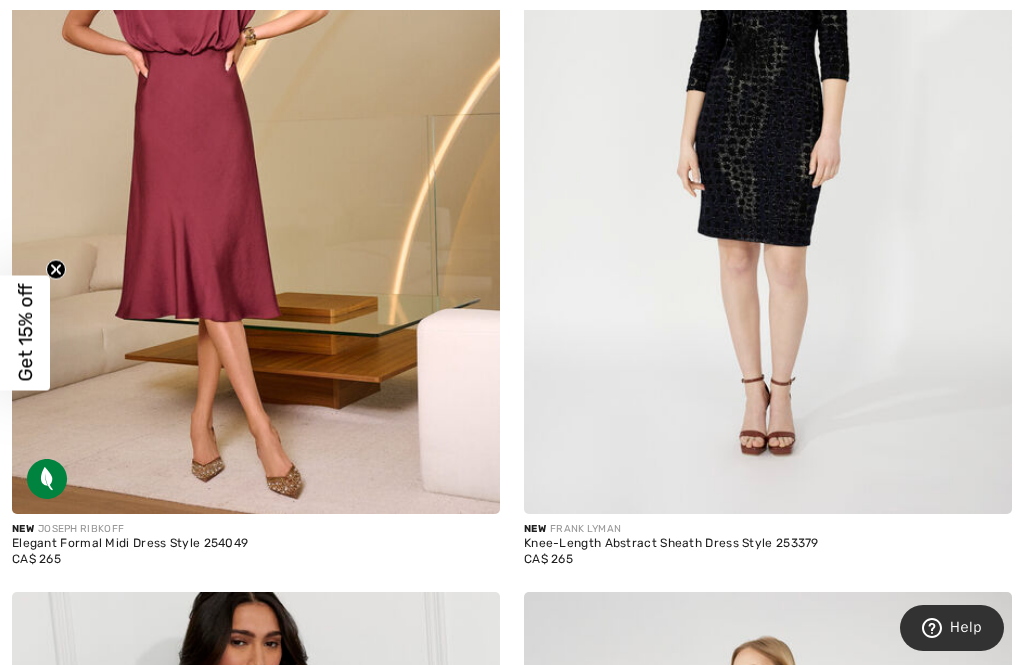 click at bounding box center (256, 148) 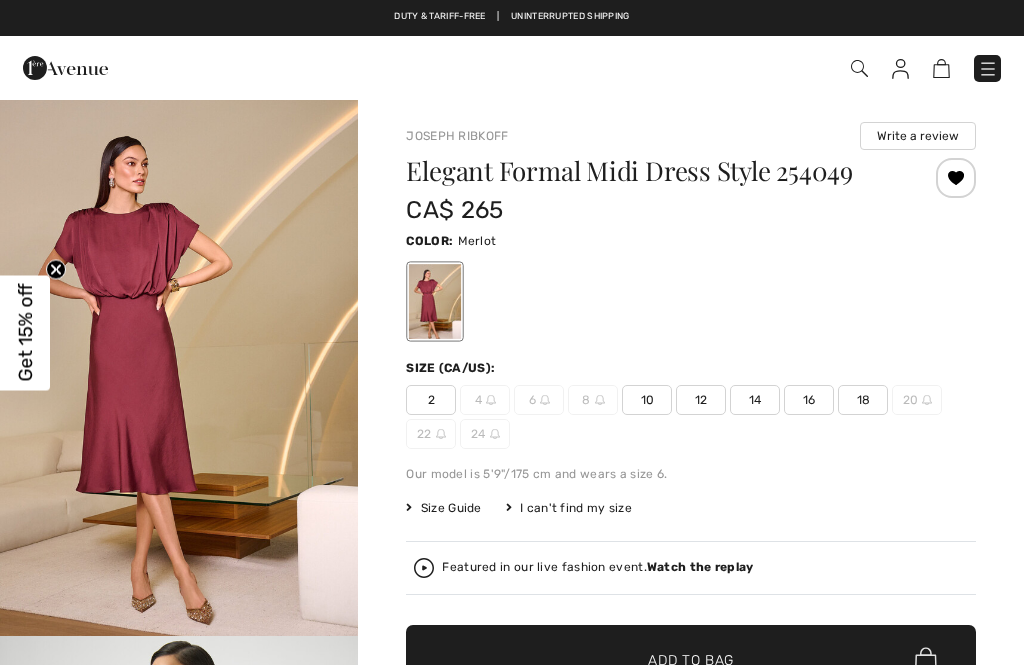 scroll, scrollTop: 0, scrollLeft: 0, axis: both 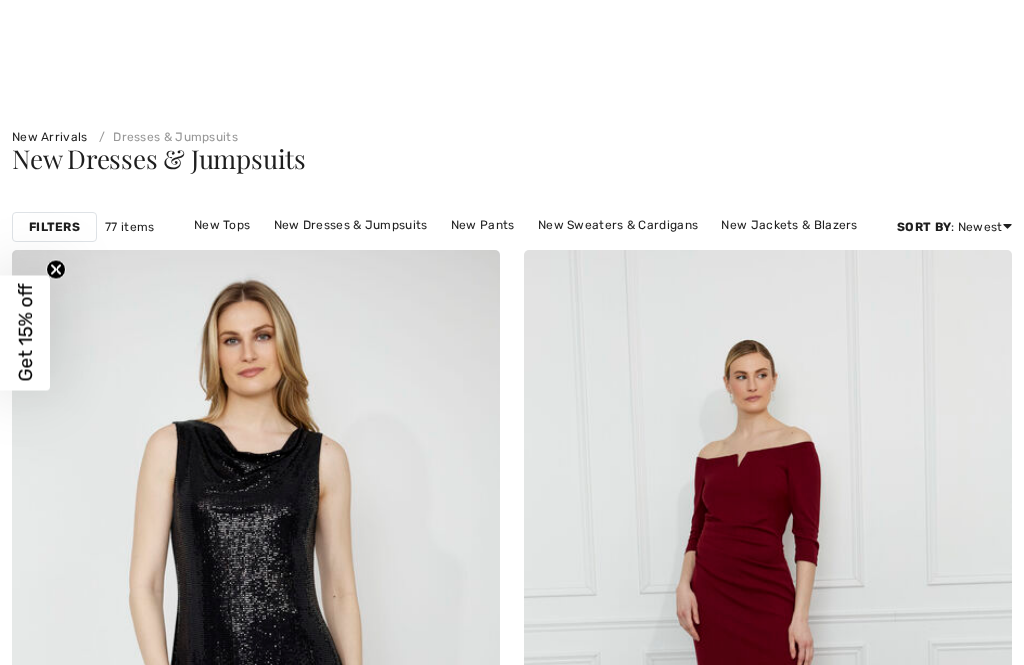 checkbox on "true" 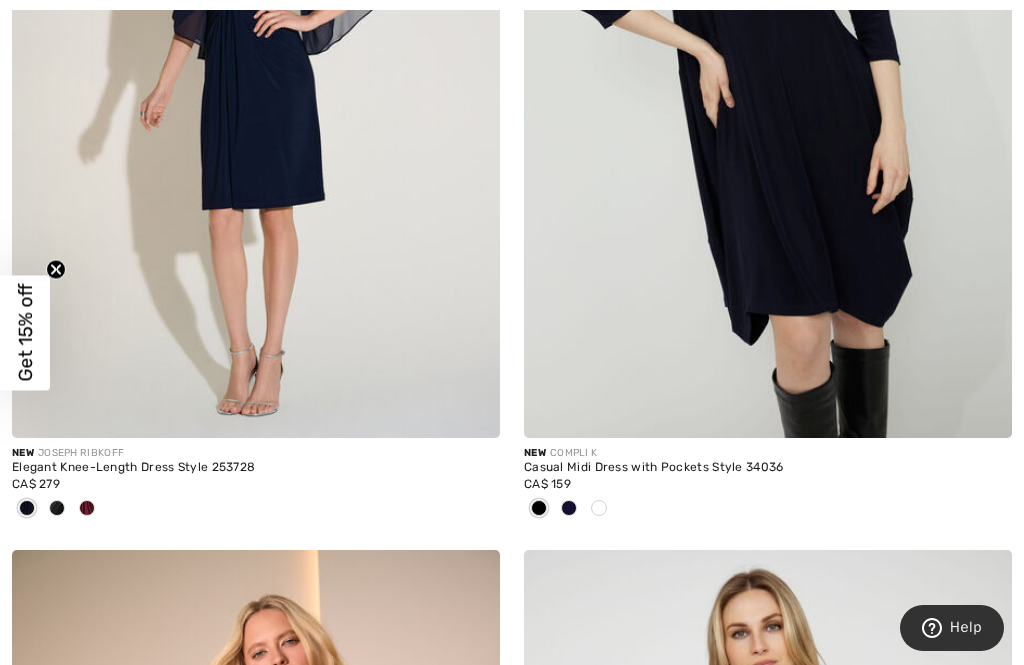 scroll, scrollTop: 0, scrollLeft: 0, axis: both 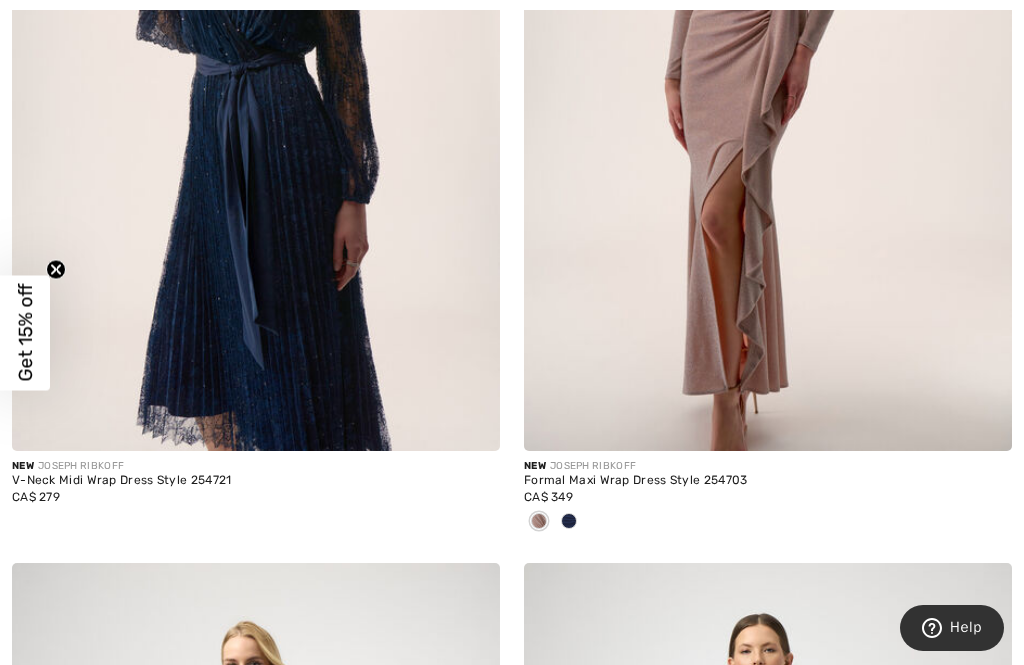 click on "New JOSEPH RIBKOFF" at bounding box center (256, 466) 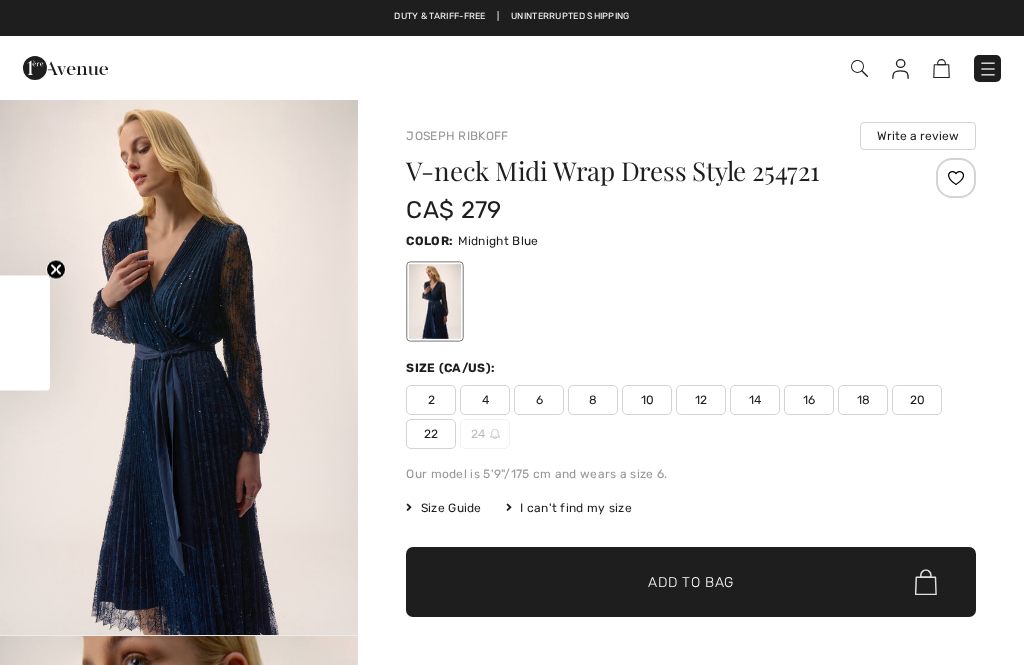 scroll, scrollTop: 0, scrollLeft: 0, axis: both 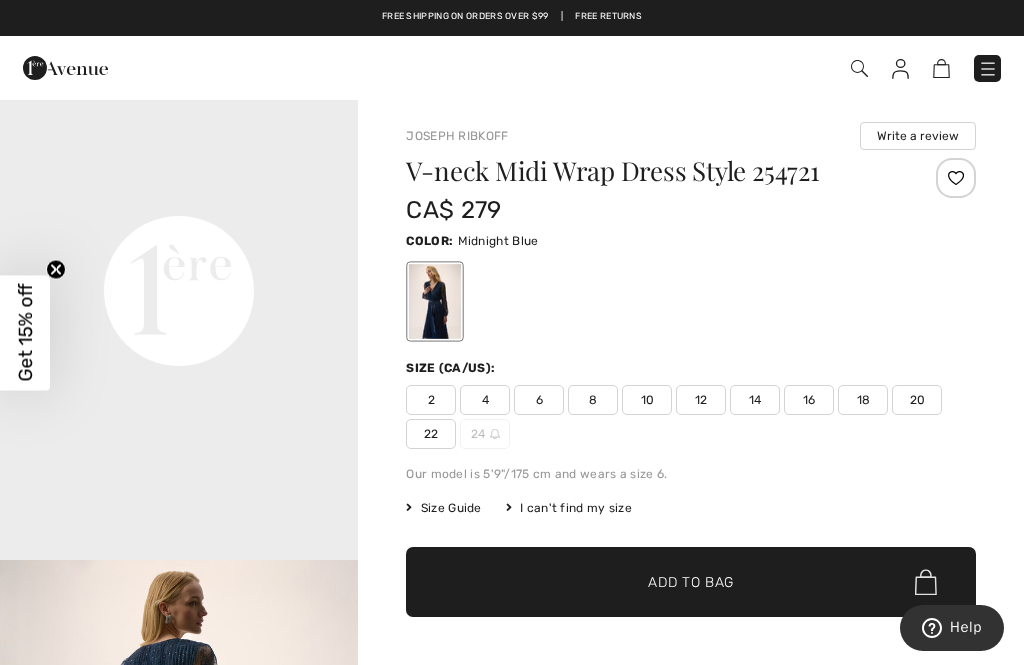 click at bounding box center (956, 178) 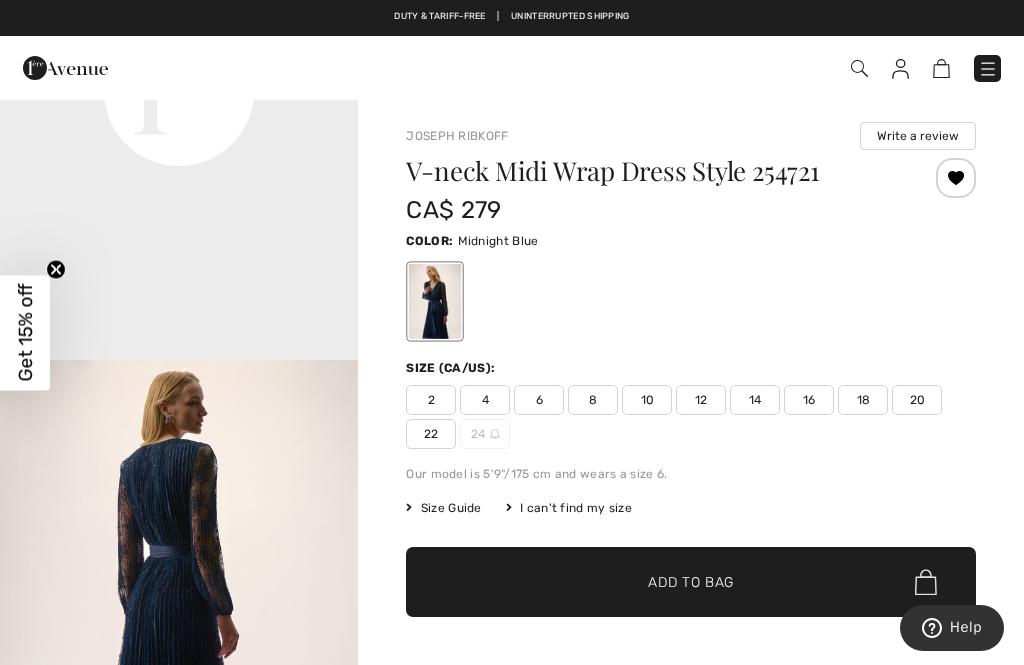 scroll, scrollTop: 1380, scrollLeft: 0, axis: vertical 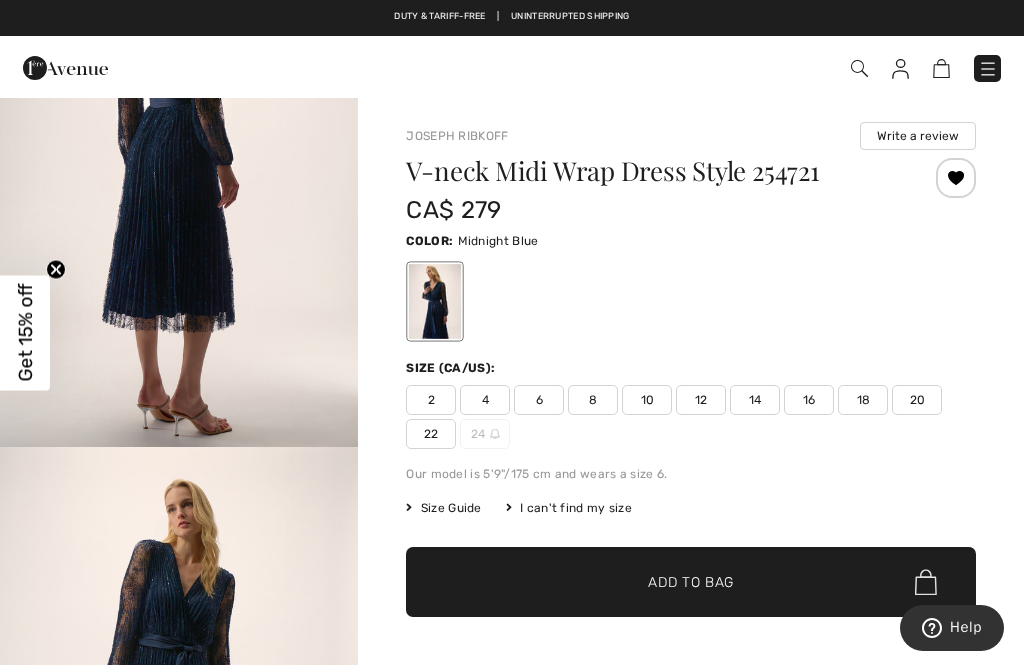 click on "Get 15% off" at bounding box center [25, 333] 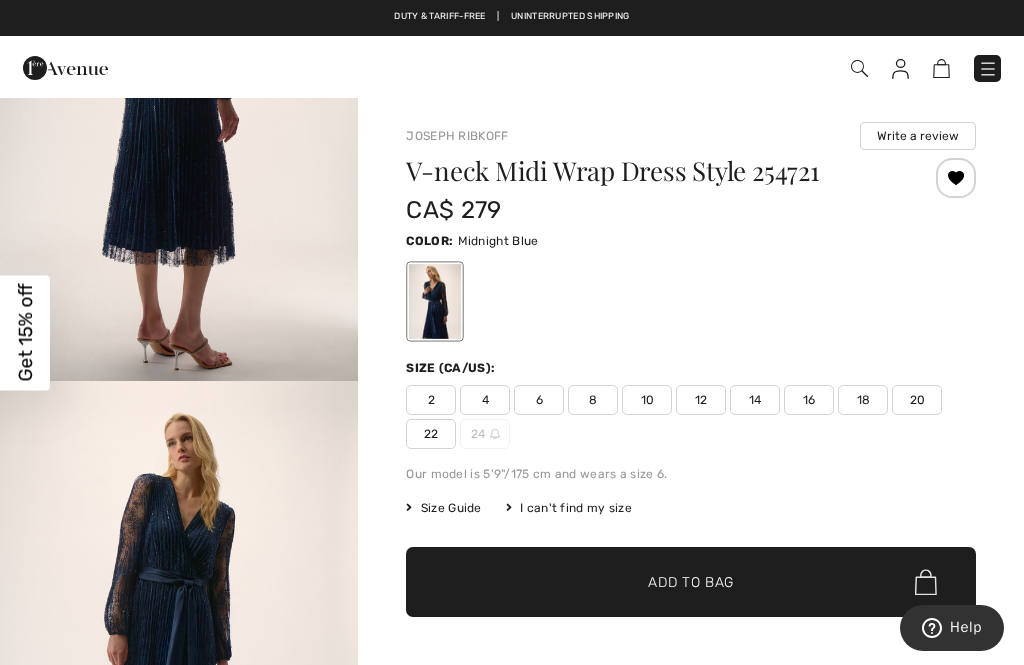 scroll, scrollTop: 1874, scrollLeft: 0, axis: vertical 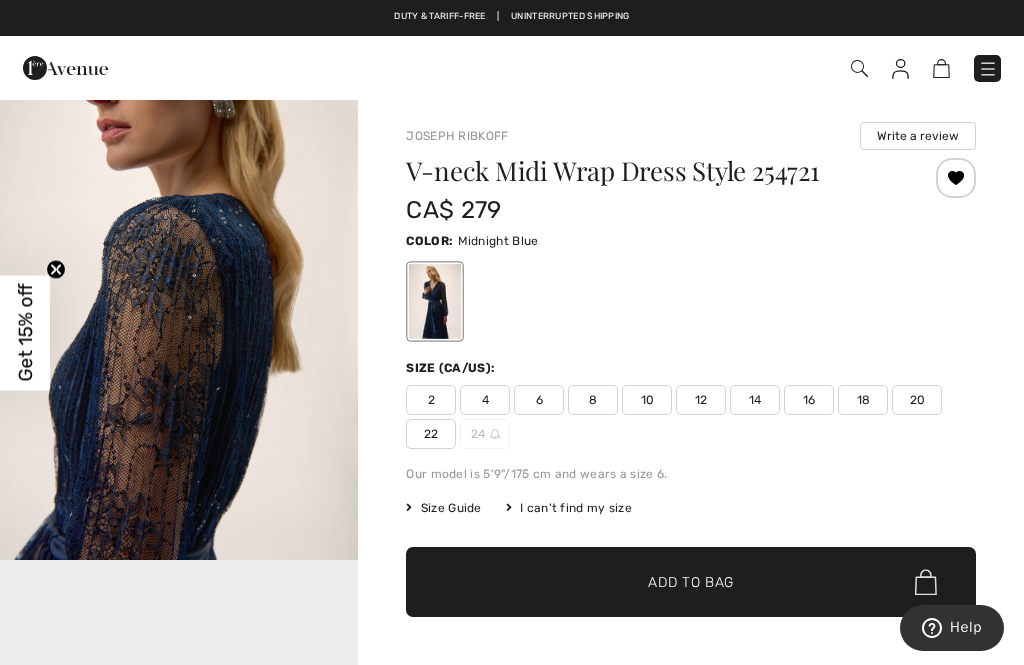 click on "20" at bounding box center (917, 400) 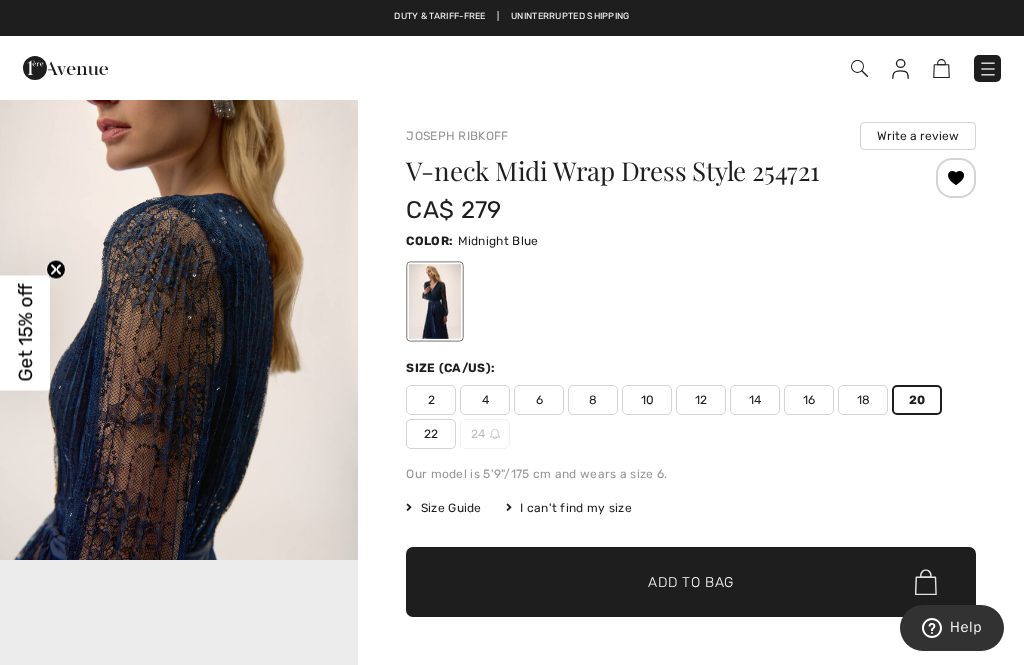 click on "Add to Bag" at bounding box center (691, 582) 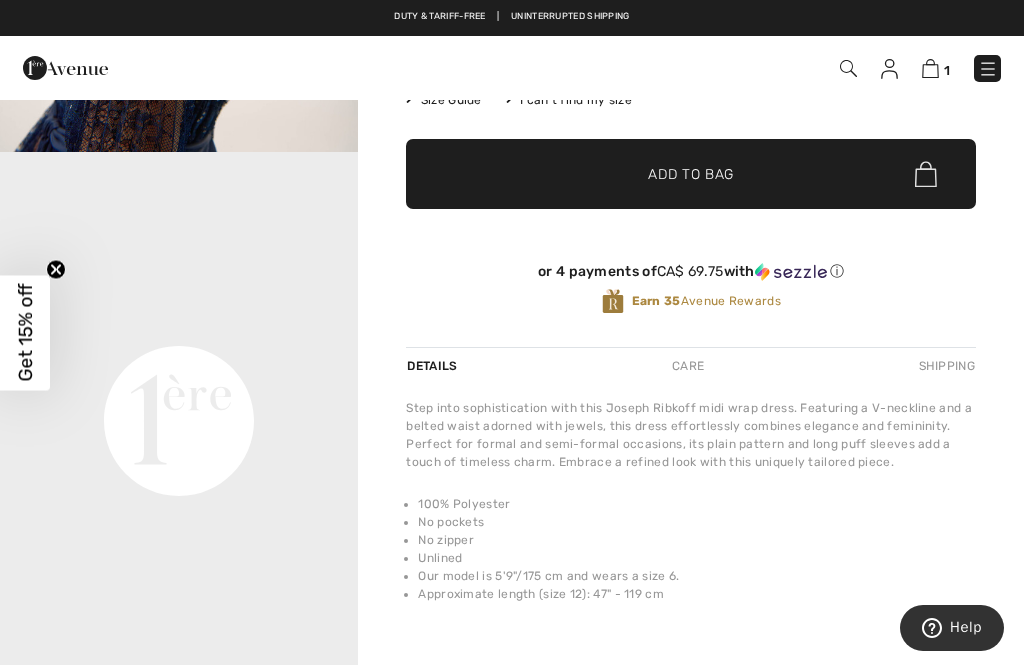 scroll, scrollTop: 450, scrollLeft: 0, axis: vertical 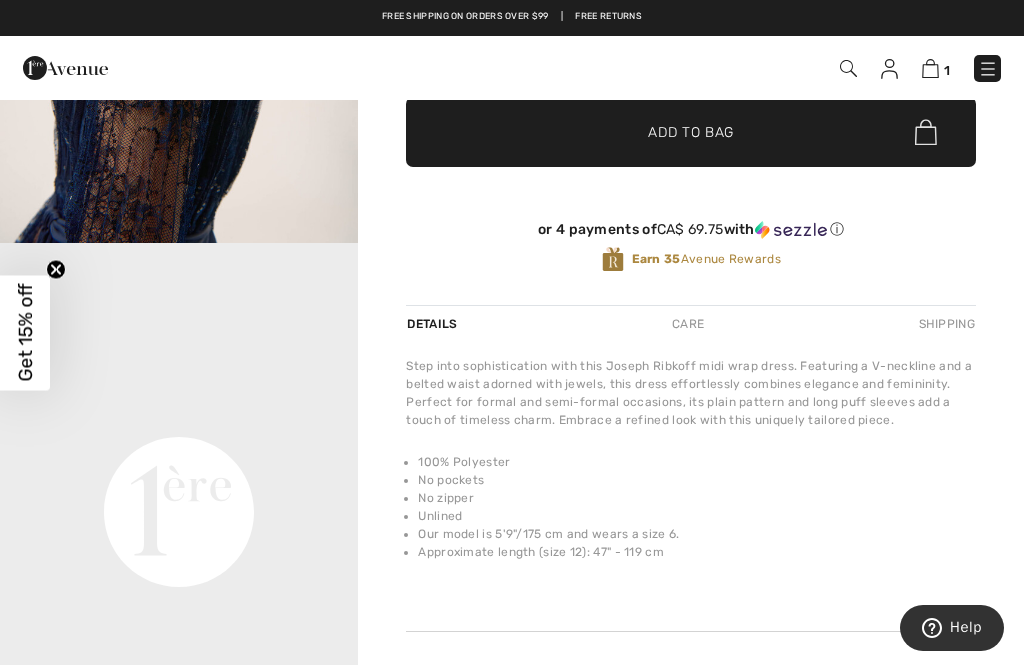 click on "Get 15% off" at bounding box center [25, 333] 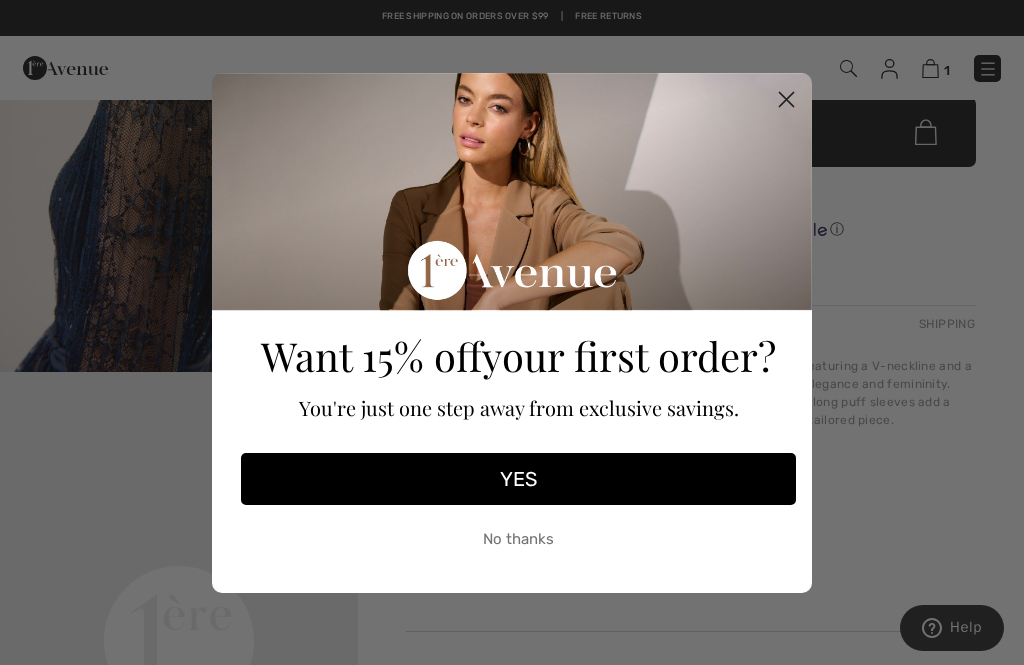 scroll, scrollTop: 313, scrollLeft: 0, axis: vertical 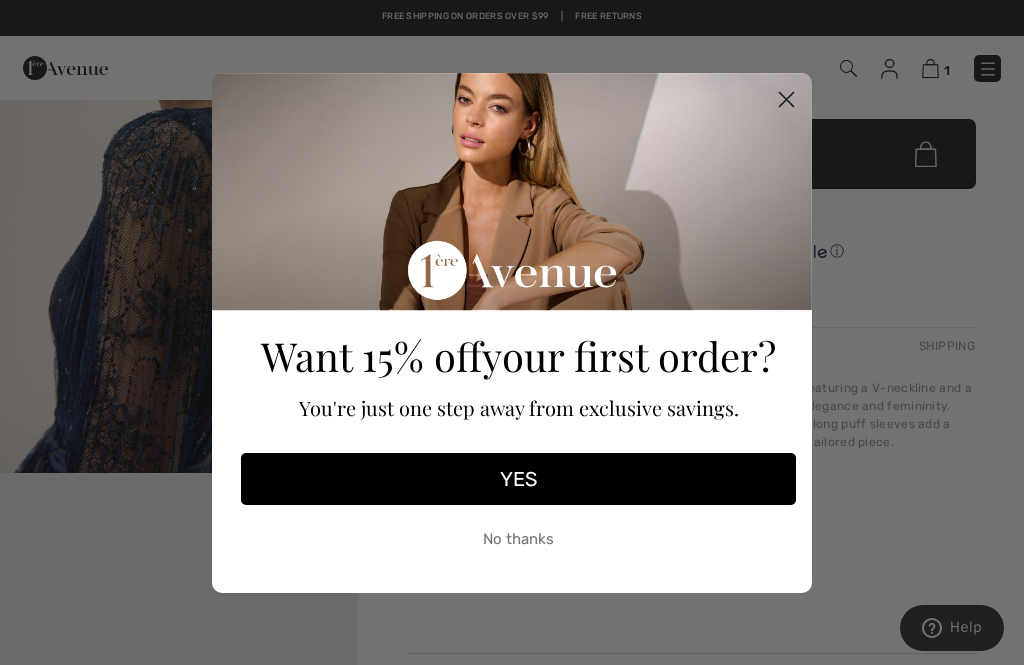 click 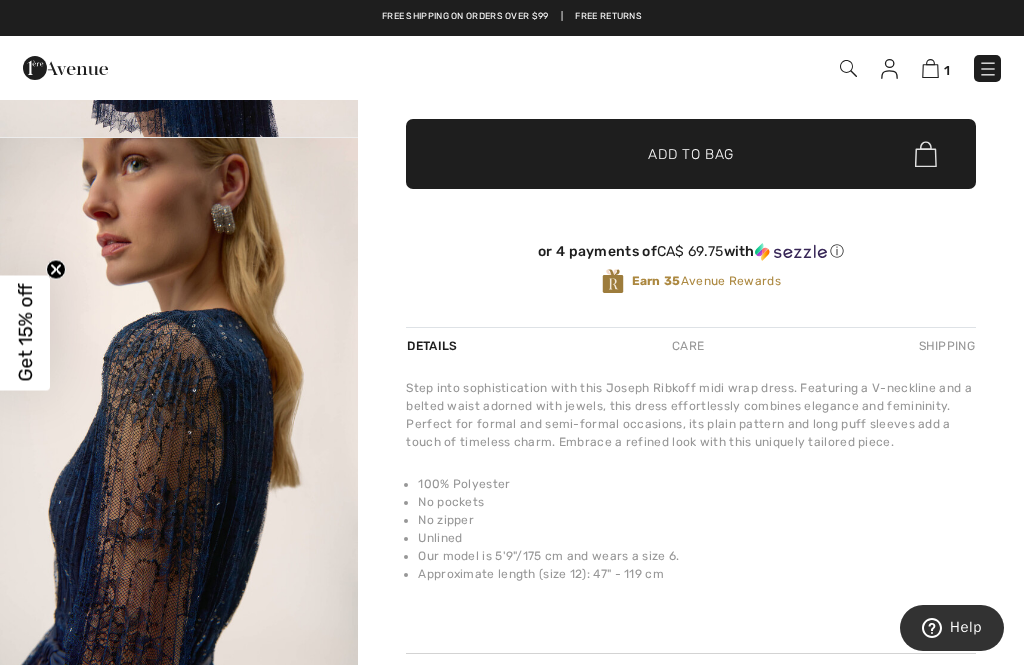scroll, scrollTop: 0, scrollLeft: 0, axis: both 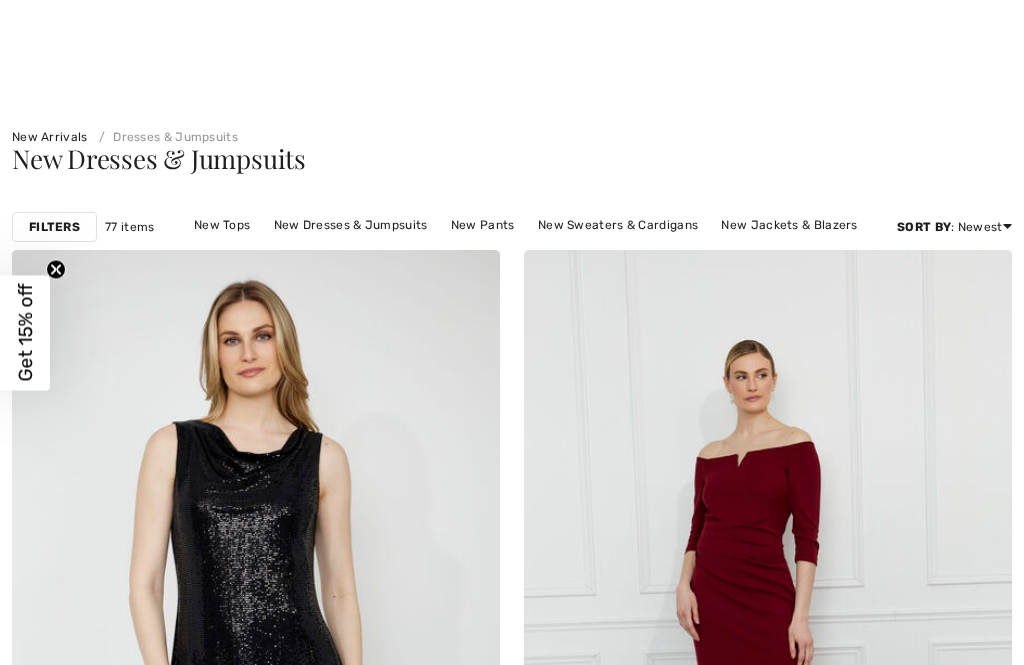 checkbox on "true" 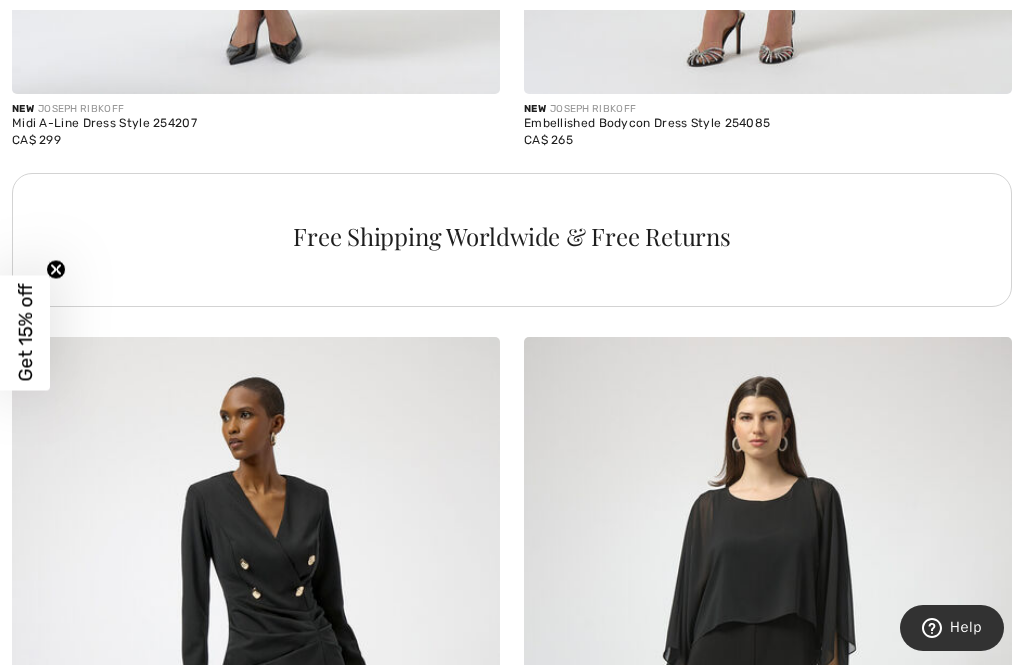 scroll, scrollTop: 0, scrollLeft: 0, axis: both 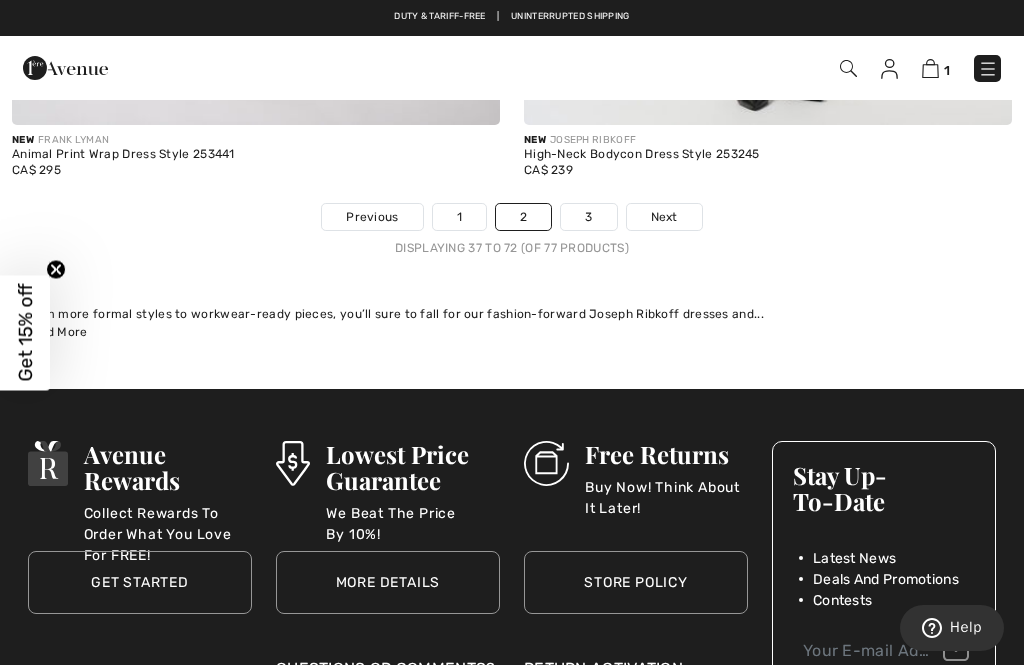 click on "Next" at bounding box center (664, 217) 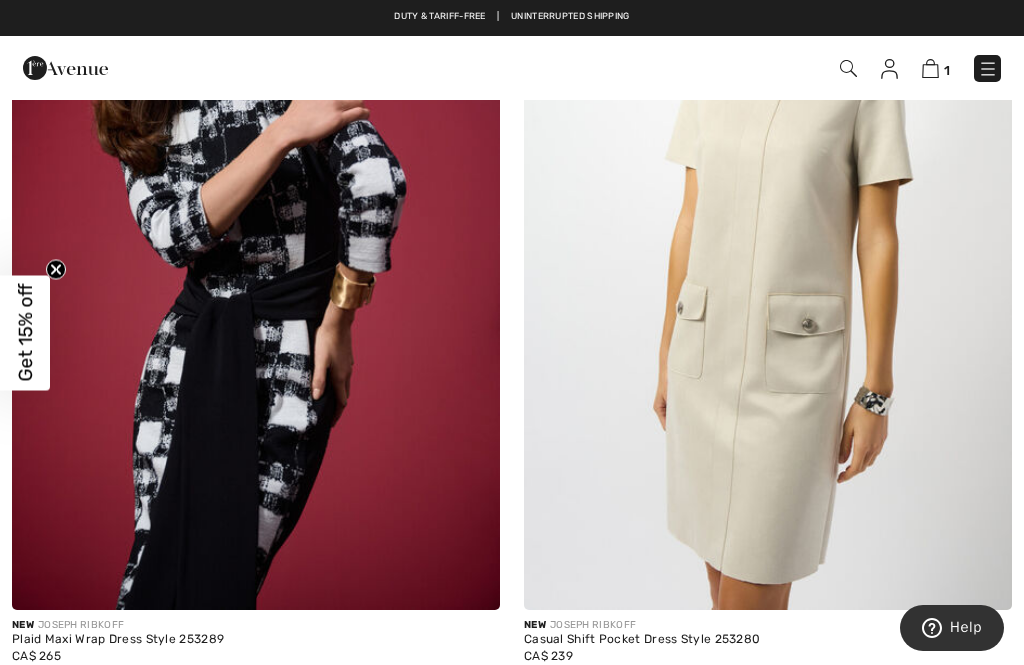 scroll, scrollTop: 796, scrollLeft: 0, axis: vertical 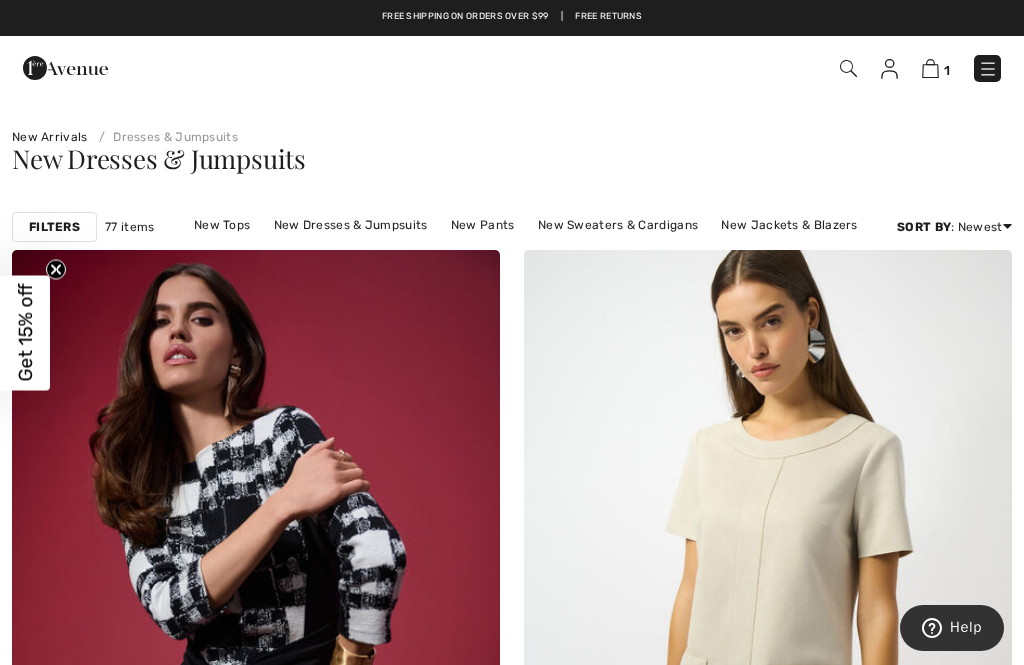 click at bounding box center (930, 68) 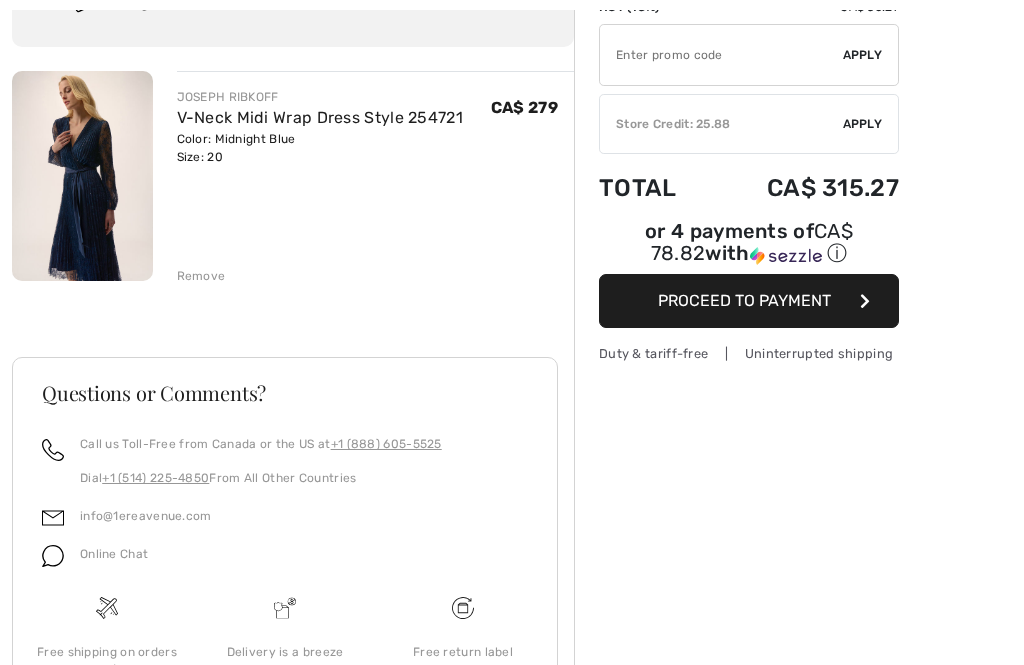 scroll, scrollTop: 277, scrollLeft: 0, axis: vertical 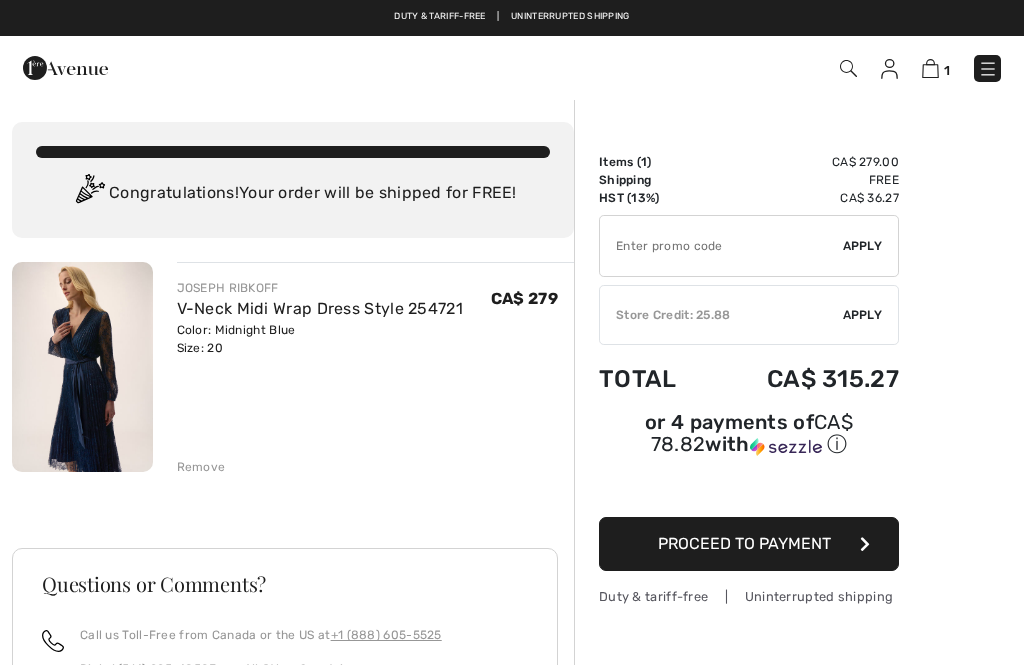 click on "V-Neck Midi Wrap Dress Style 254721" at bounding box center (320, 308) 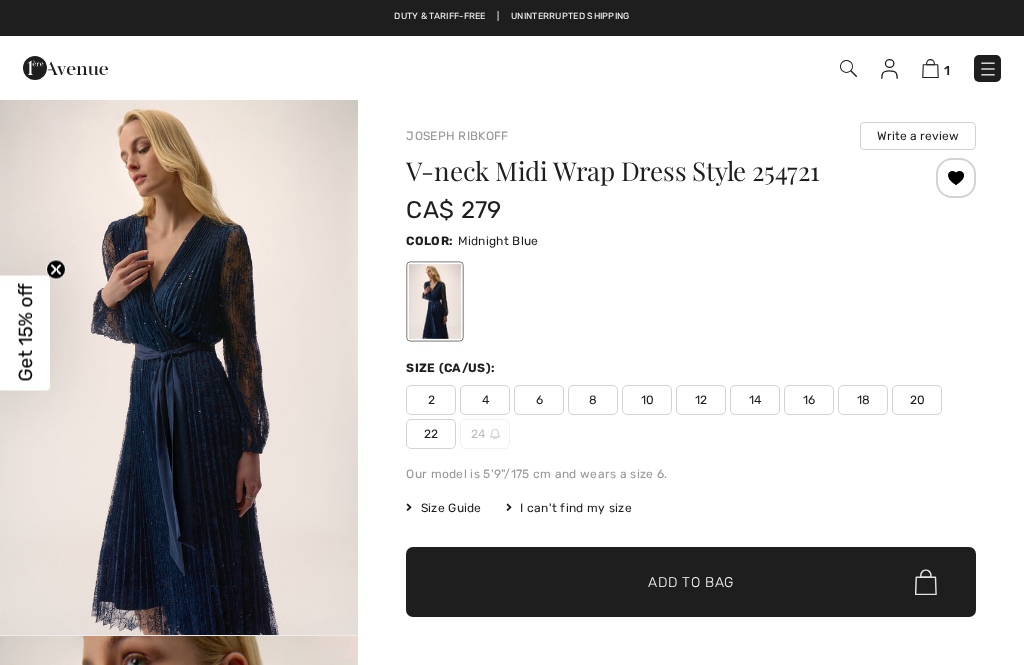 scroll, scrollTop: 0, scrollLeft: 0, axis: both 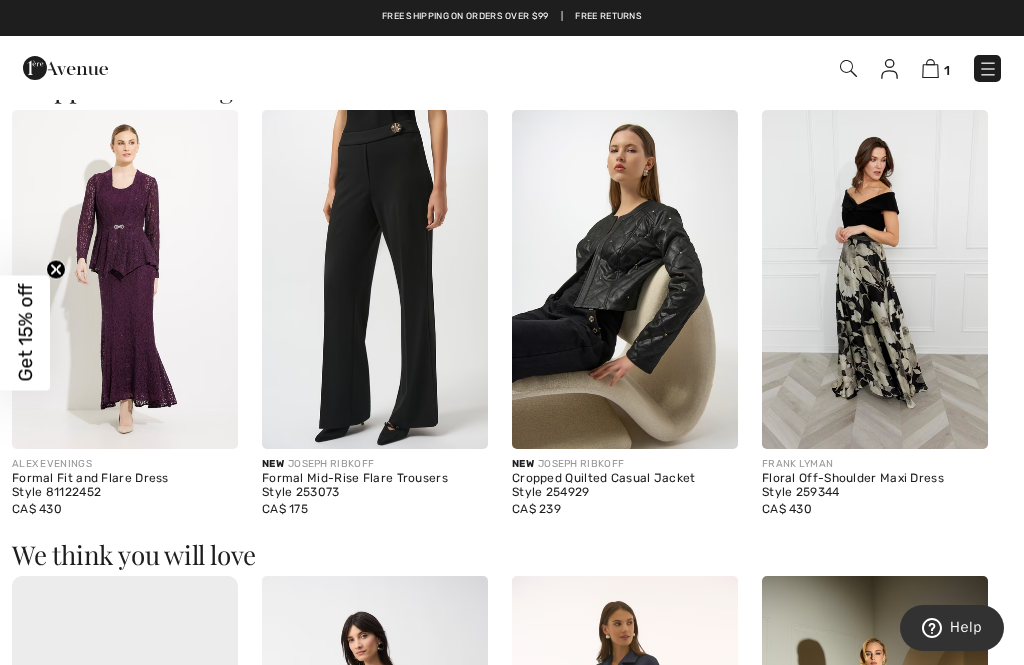 click on "ALEX EVENINGS" at bounding box center (125, 464) 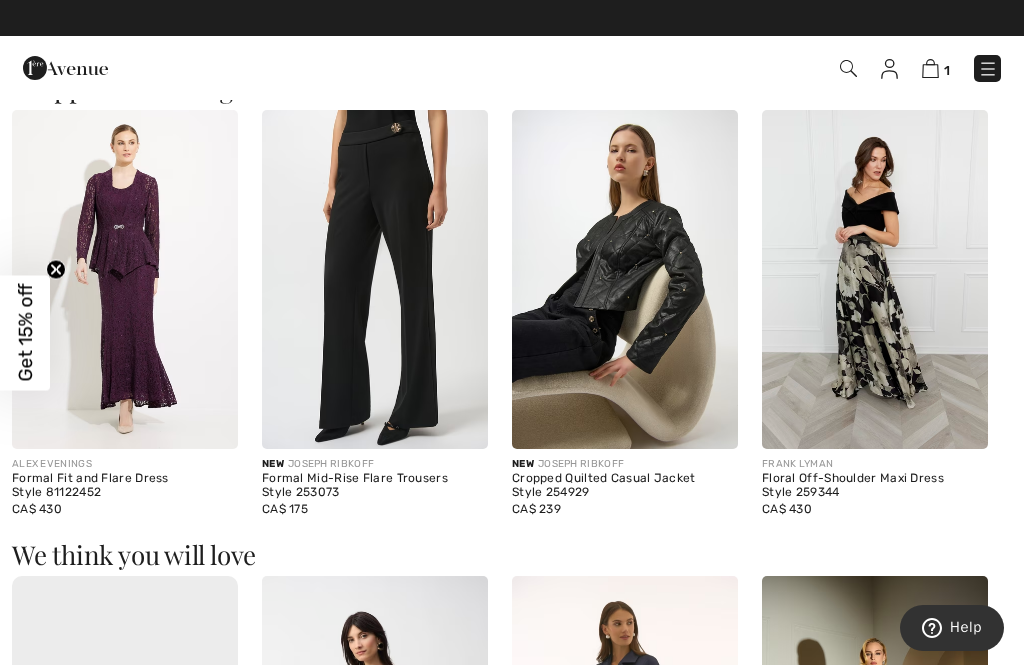 click on "ALEX EVENINGS" at bounding box center (125, 464) 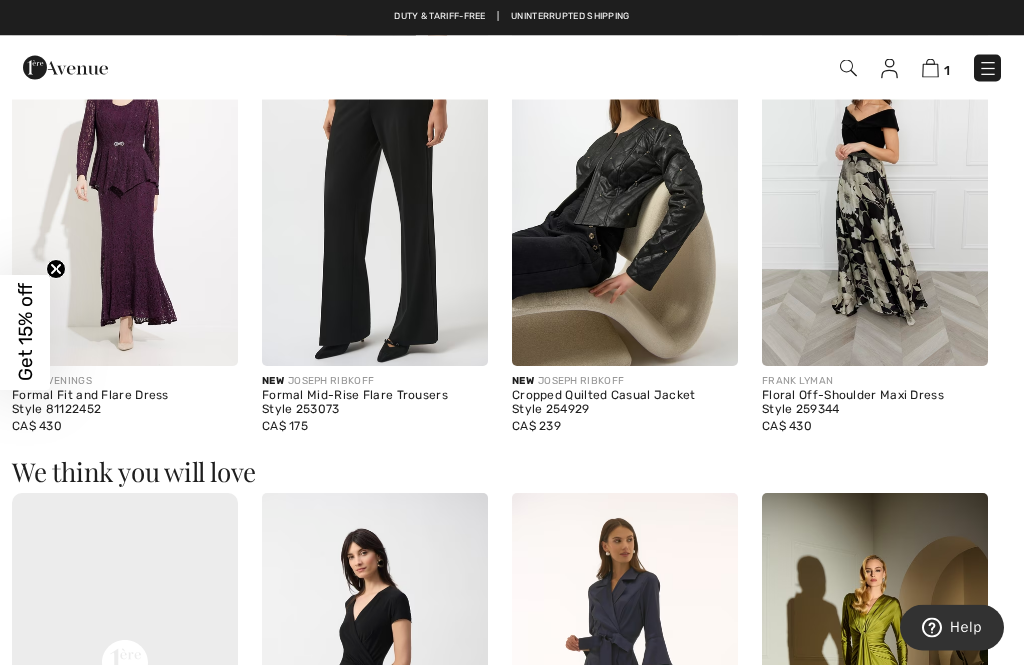 scroll, scrollTop: 1252, scrollLeft: 0, axis: vertical 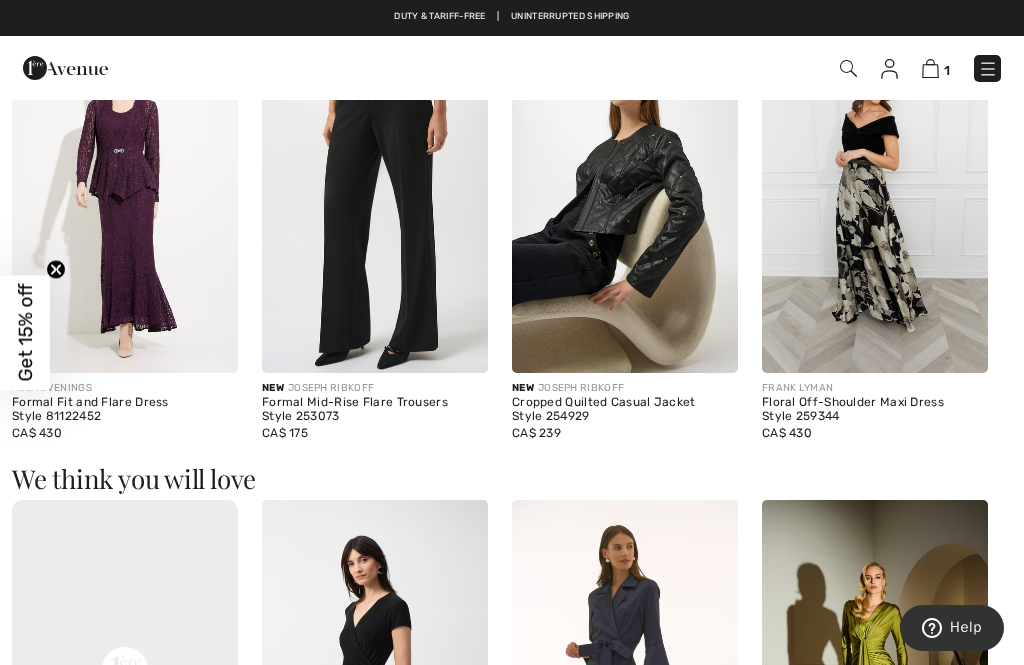 click at bounding box center [125, 203] 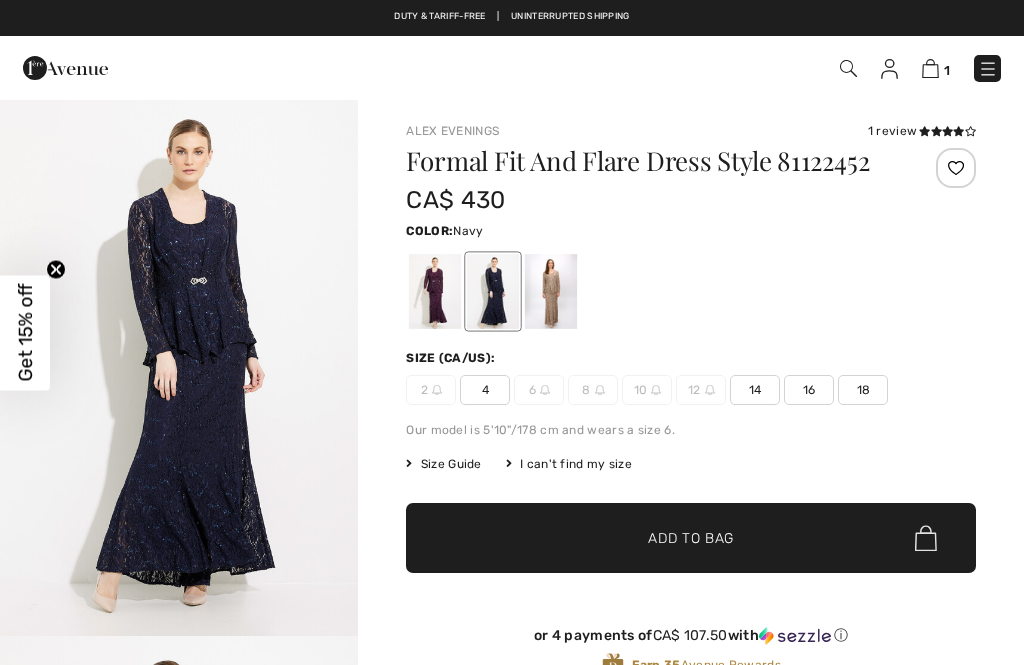 click at bounding box center [551, 291] 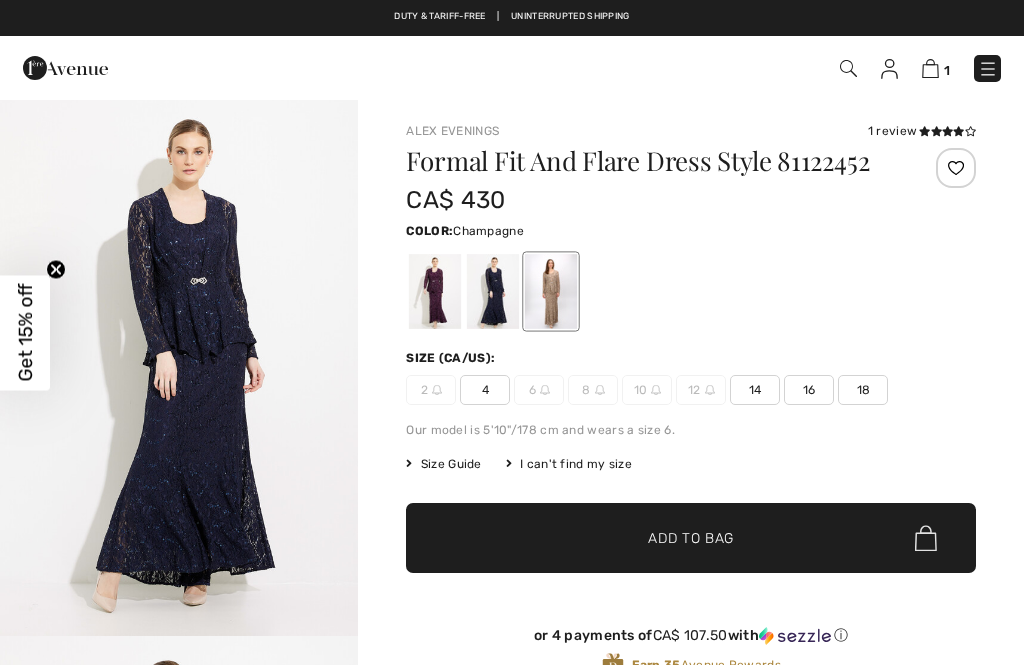 scroll, scrollTop: 0, scrollLeft: 0, axis: both 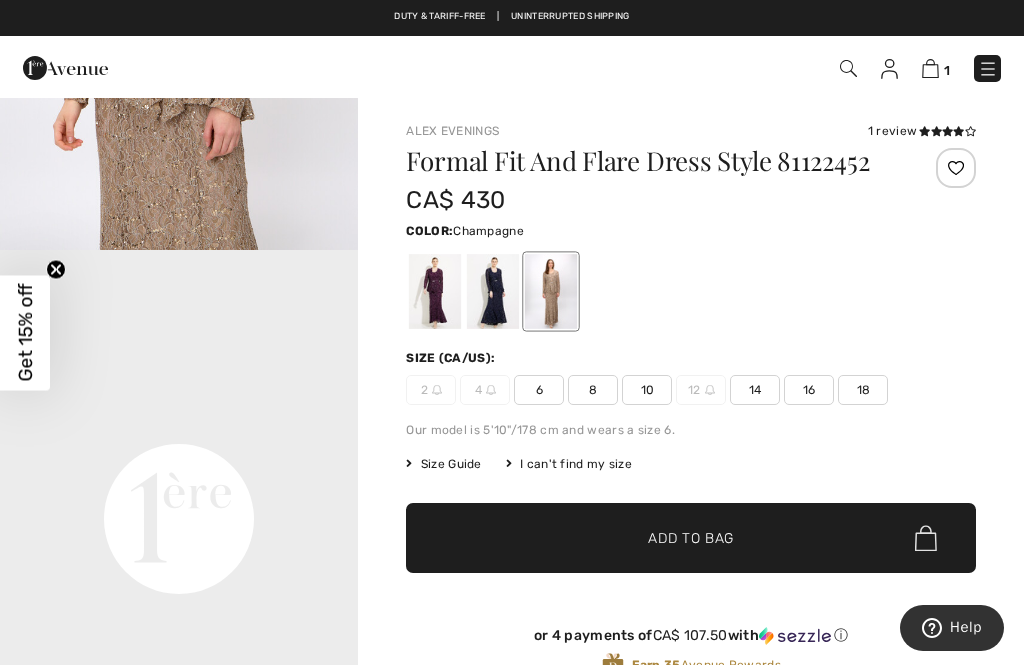 click at bounding box center [930, 68] 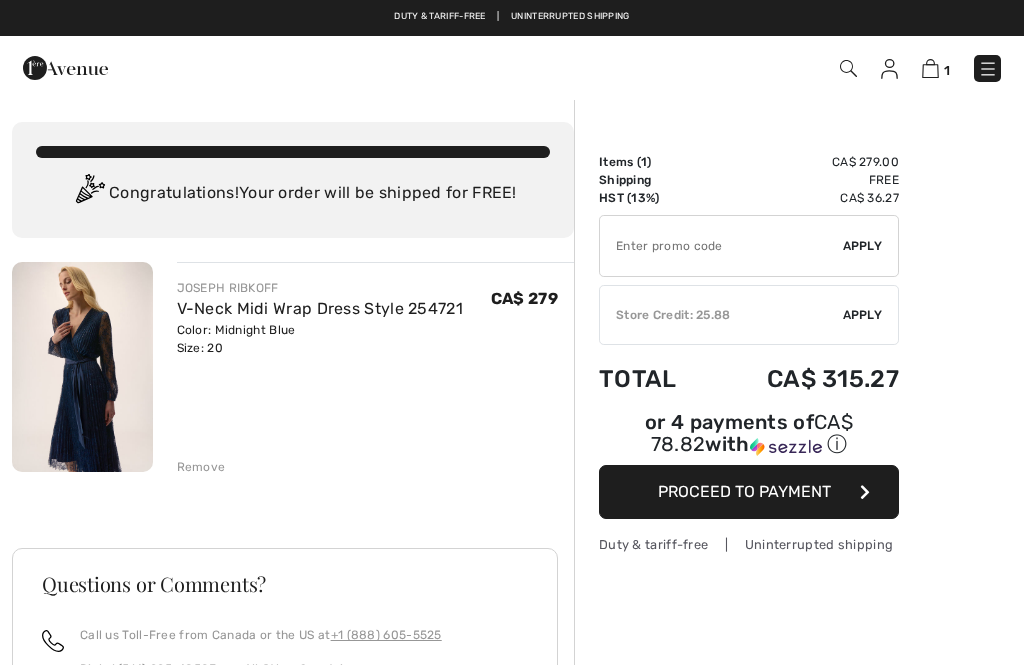 checkbox on "true" 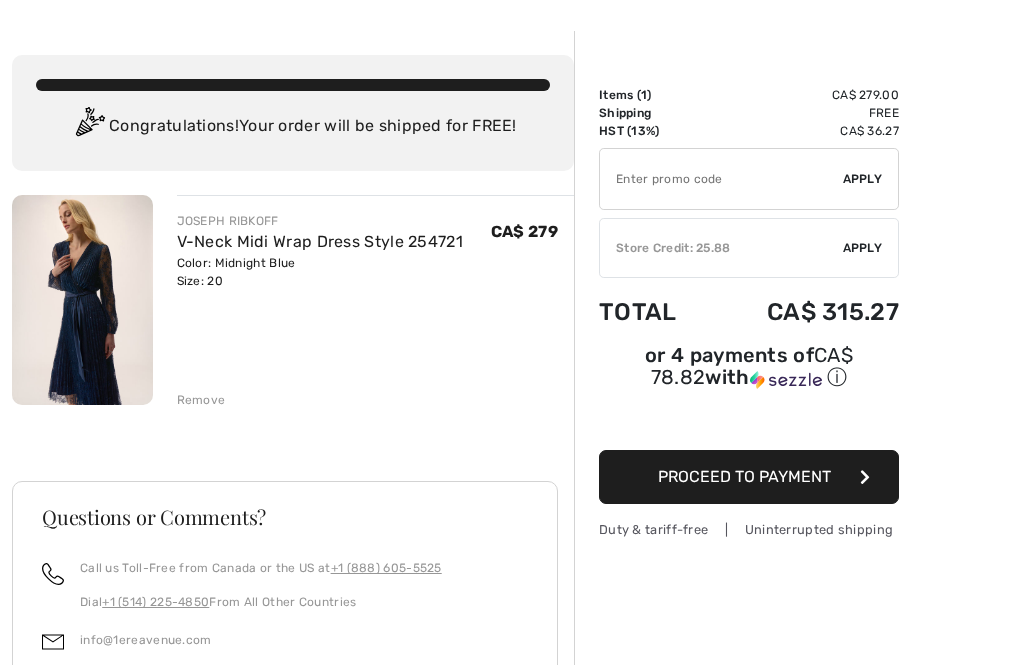 scroll, scrollTop: 0, scrollLeft: 0, axis: both 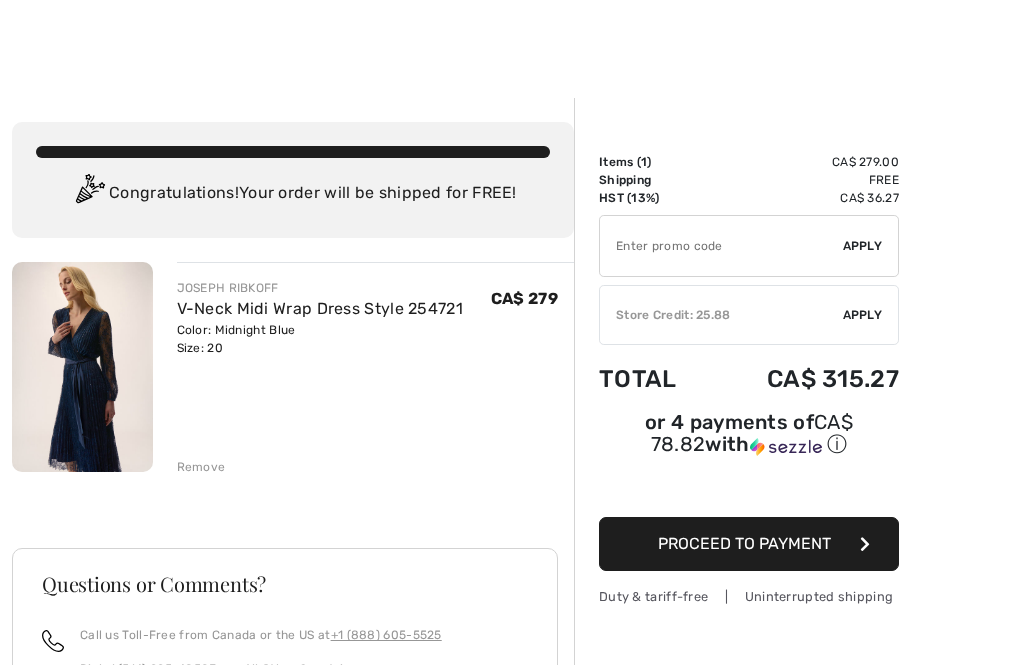click at bounding box center (721, 246) 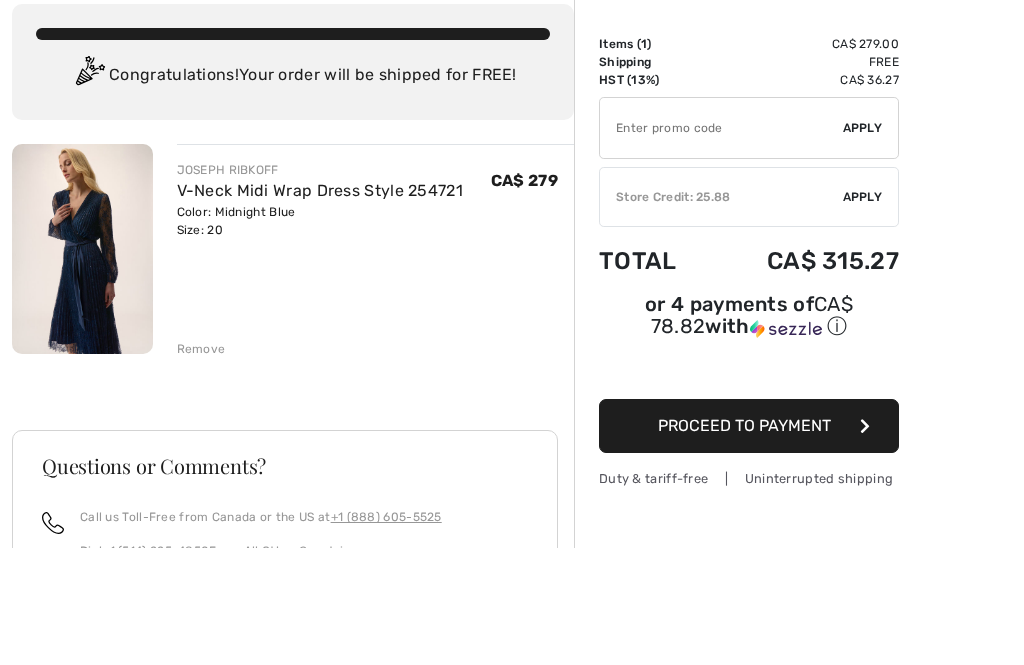 click on "Total" at bounding box center (654, 379) 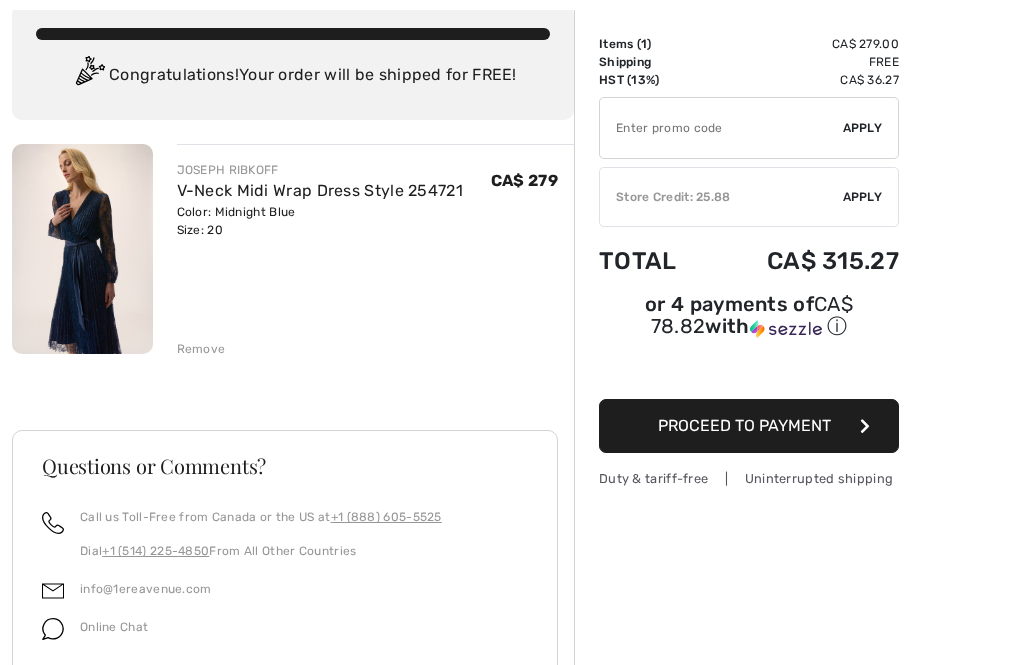 click at bounding box center (721, 128) 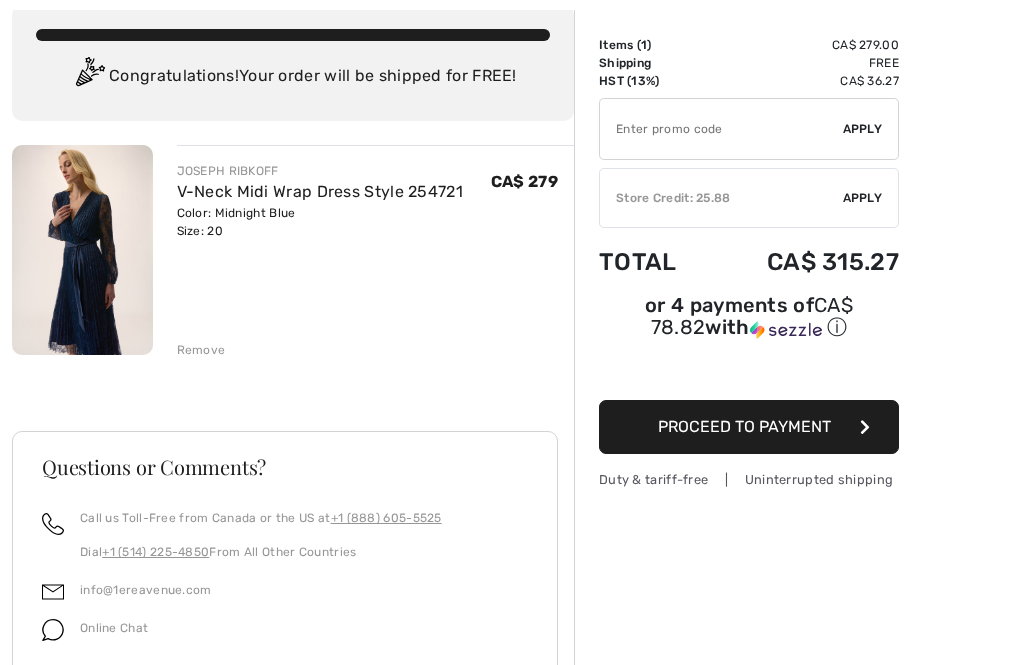 paste on "OC0014EBEE" 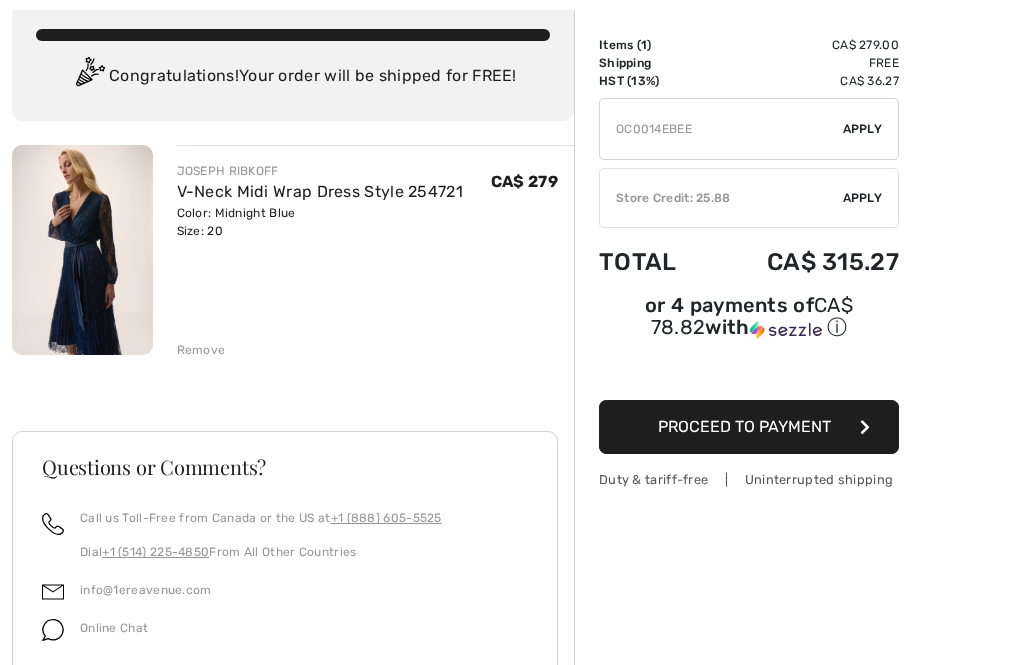 click at bounding box center [721, 129] 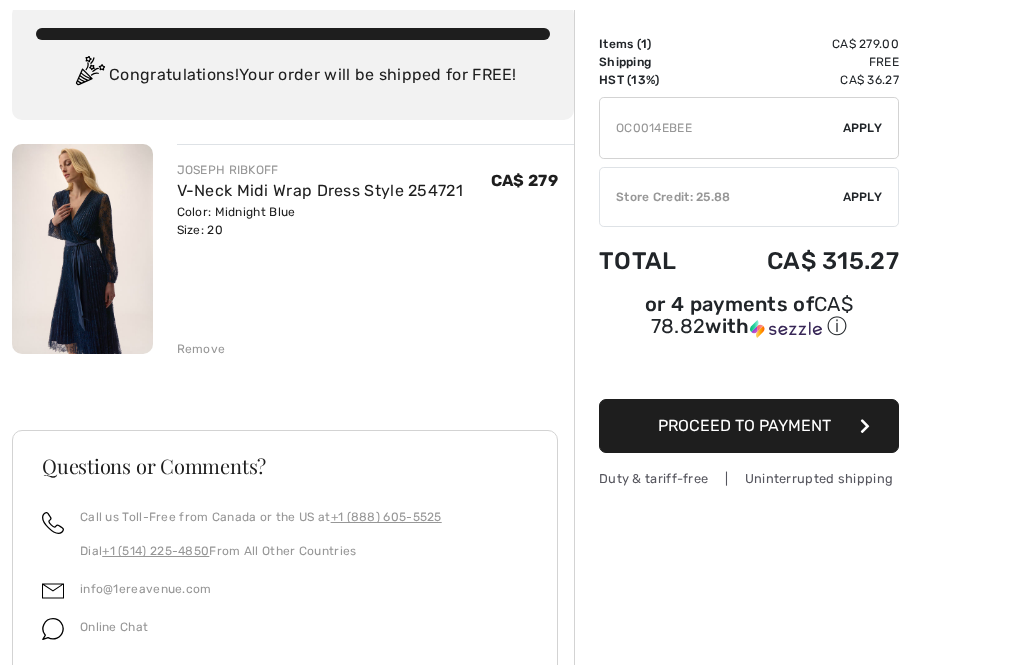click on "Apply" at bounding box center [863, 129] 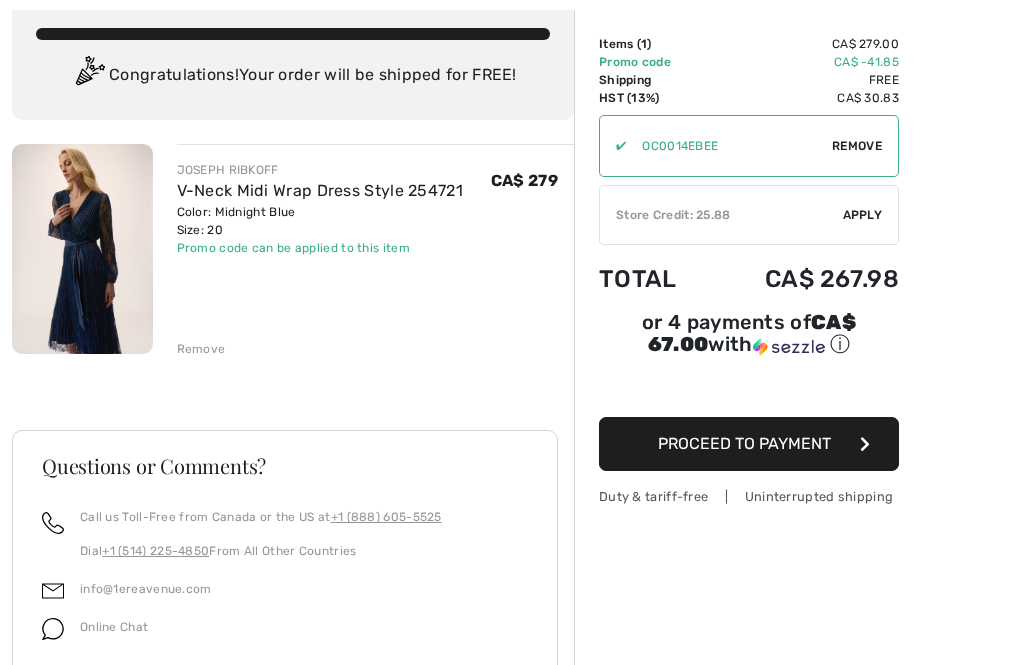click on "Apply" at bounding box center [863, 215] 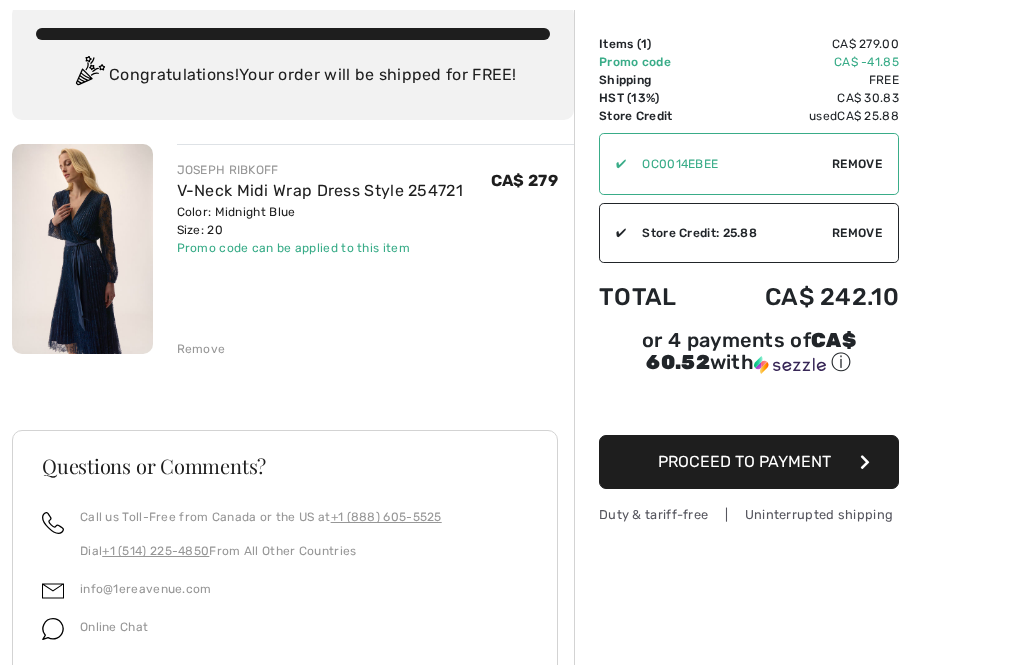 click at bounding box center [82, 249] 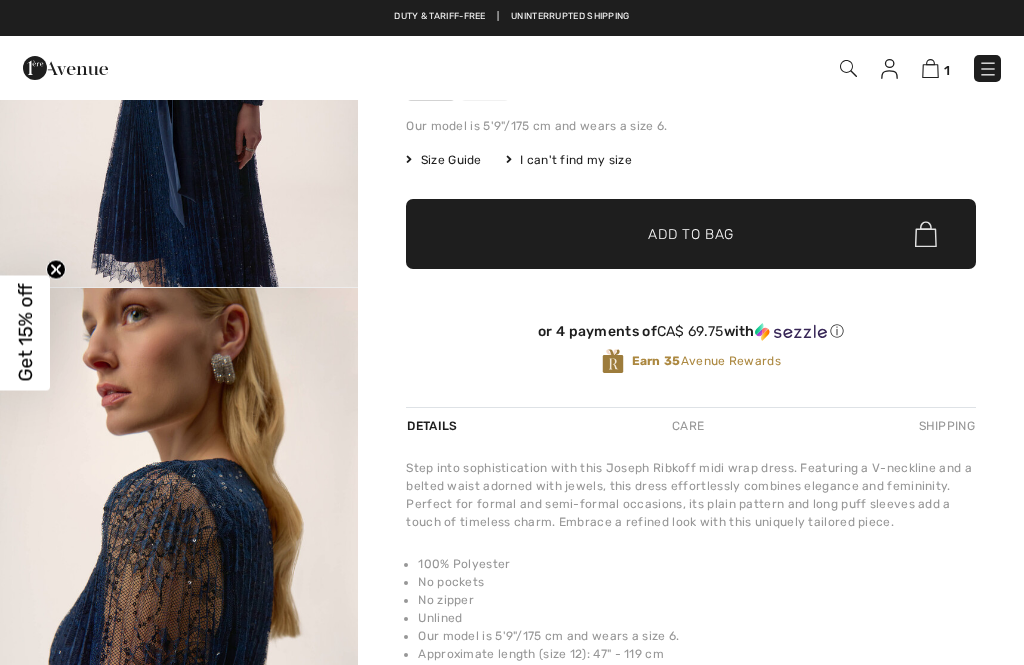 scroll, scrollTop: 0, scrollLeft: 0, axis: both 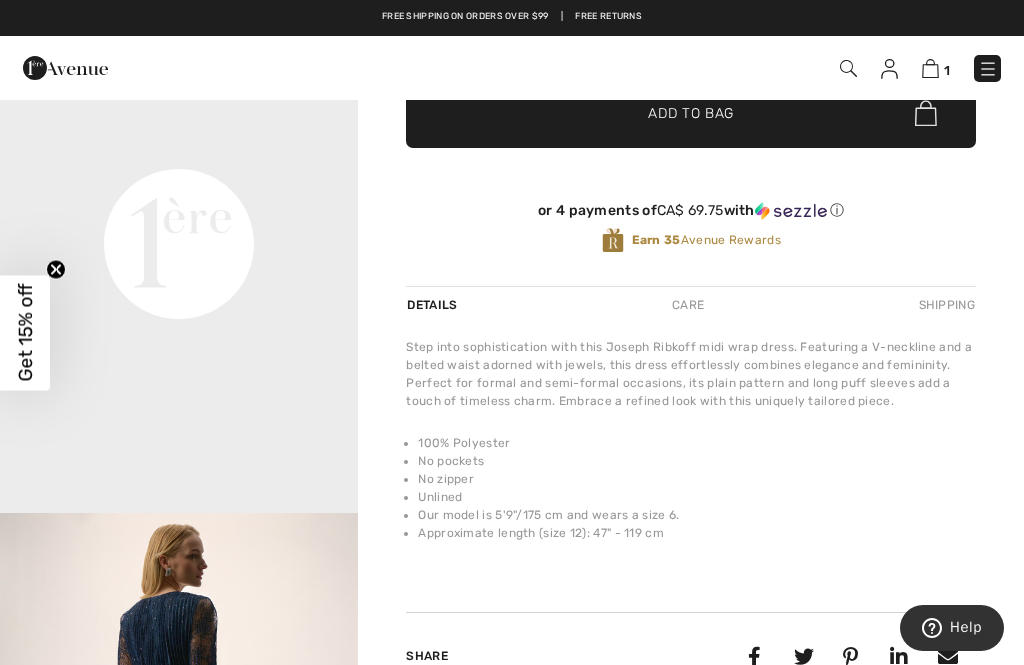 click on "[FIRST] [LAST]
Write a review
V-neck Midi Wrap Dress  Style 254721
CA$ 279
Color:
Midnight Blue
Size (CA/US):
2 4 6 8 10 12 14 16 18 20 22 24
Our model is 5'9"/175 cm and wears a size 6.
Size Guide
I can't find my size
Select Size
CAN 2
CAN 4
CAN 6
CAN 8
CAN 10
CAN 12
CAN 14
CAN 16
CAN 18
CAN 20
CAN 22
CAN 24 - Sold Out
✔ Added to Bag
Add to Bag
or 4 payments of  CA$ 69.75" at bounding box center (691, 204) 